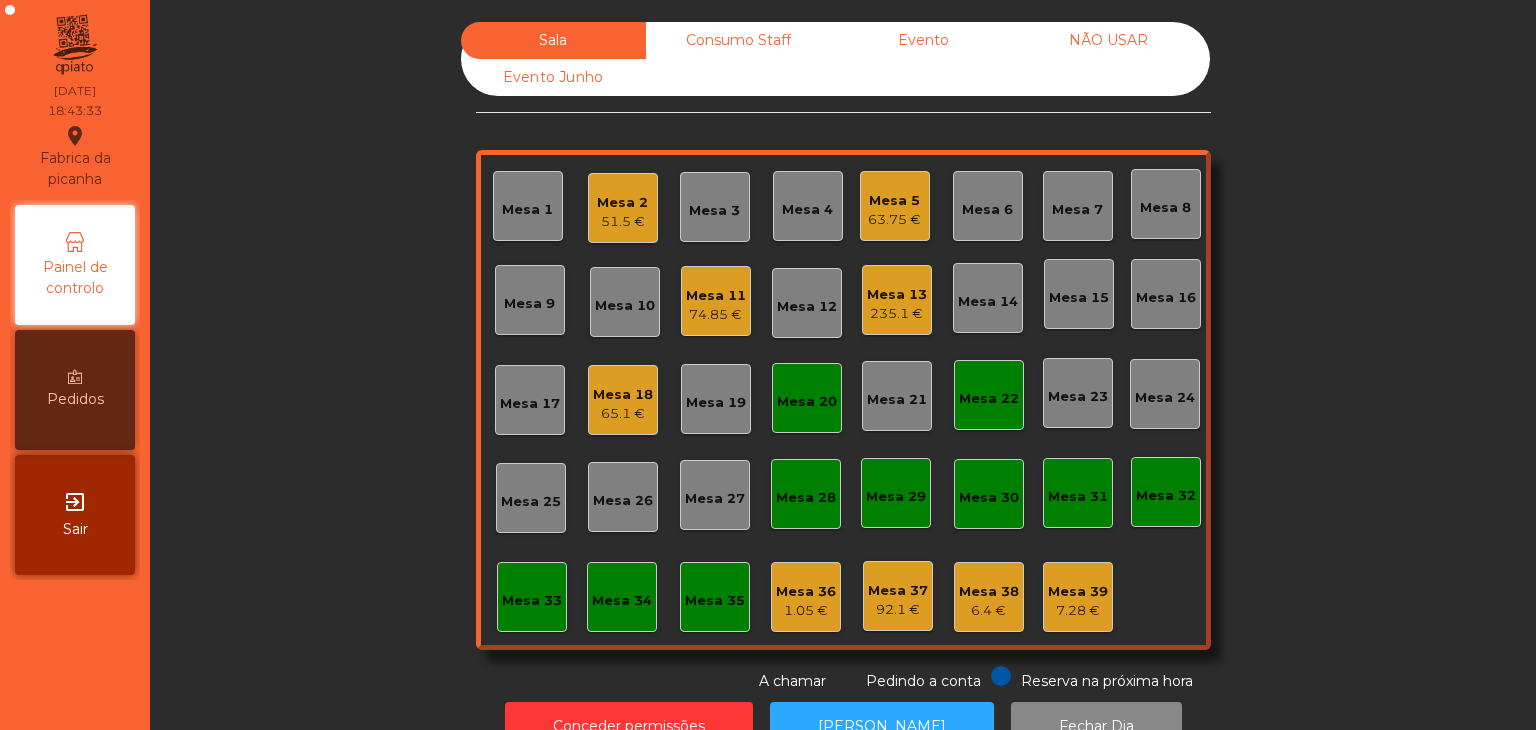 scroll, scrollTop: 0, scrollLeft: 0, axis: both 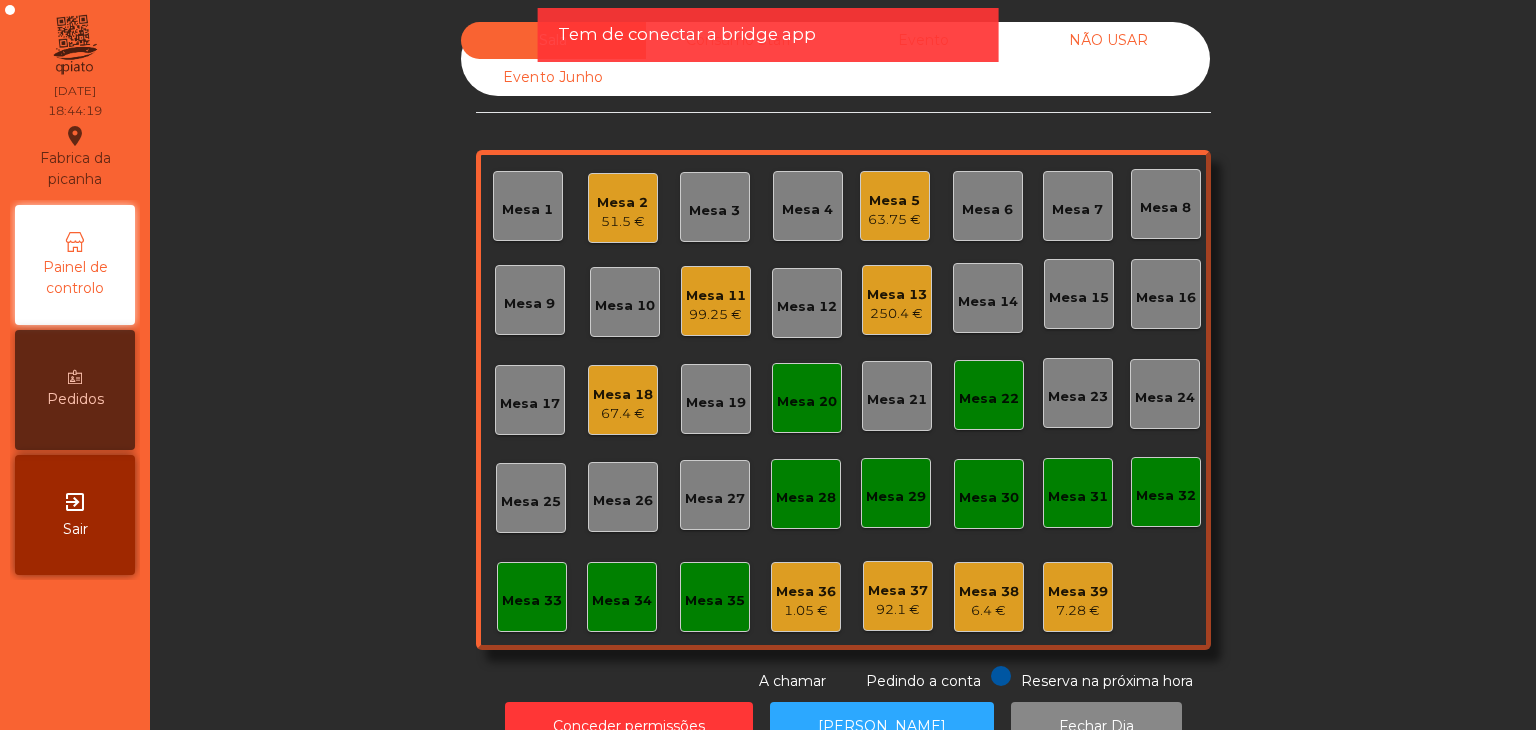 click on "exit_to_app  Sair" at bounding box center [75, 515] 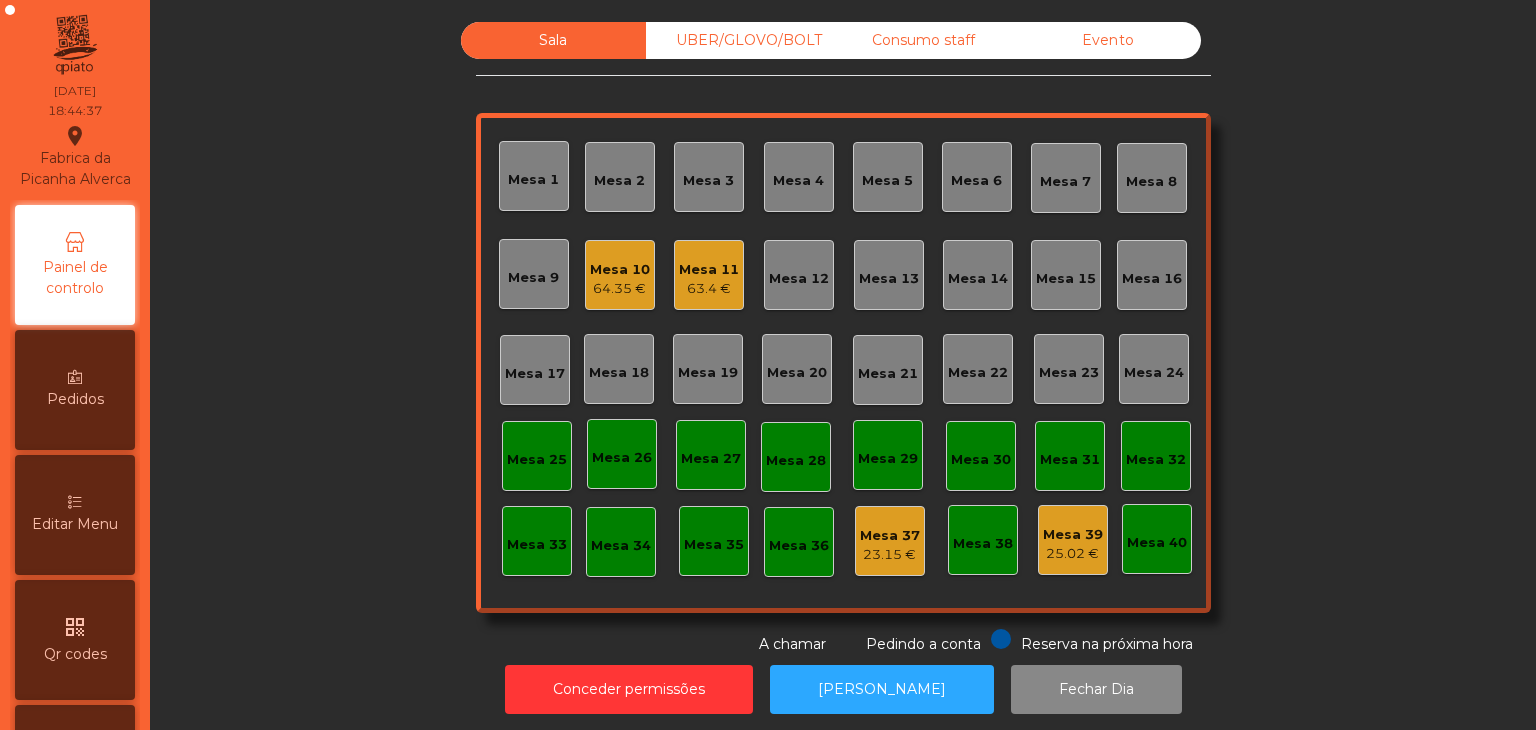 scroll, scrollTop: 0, scrollLeft: 0, axis: both 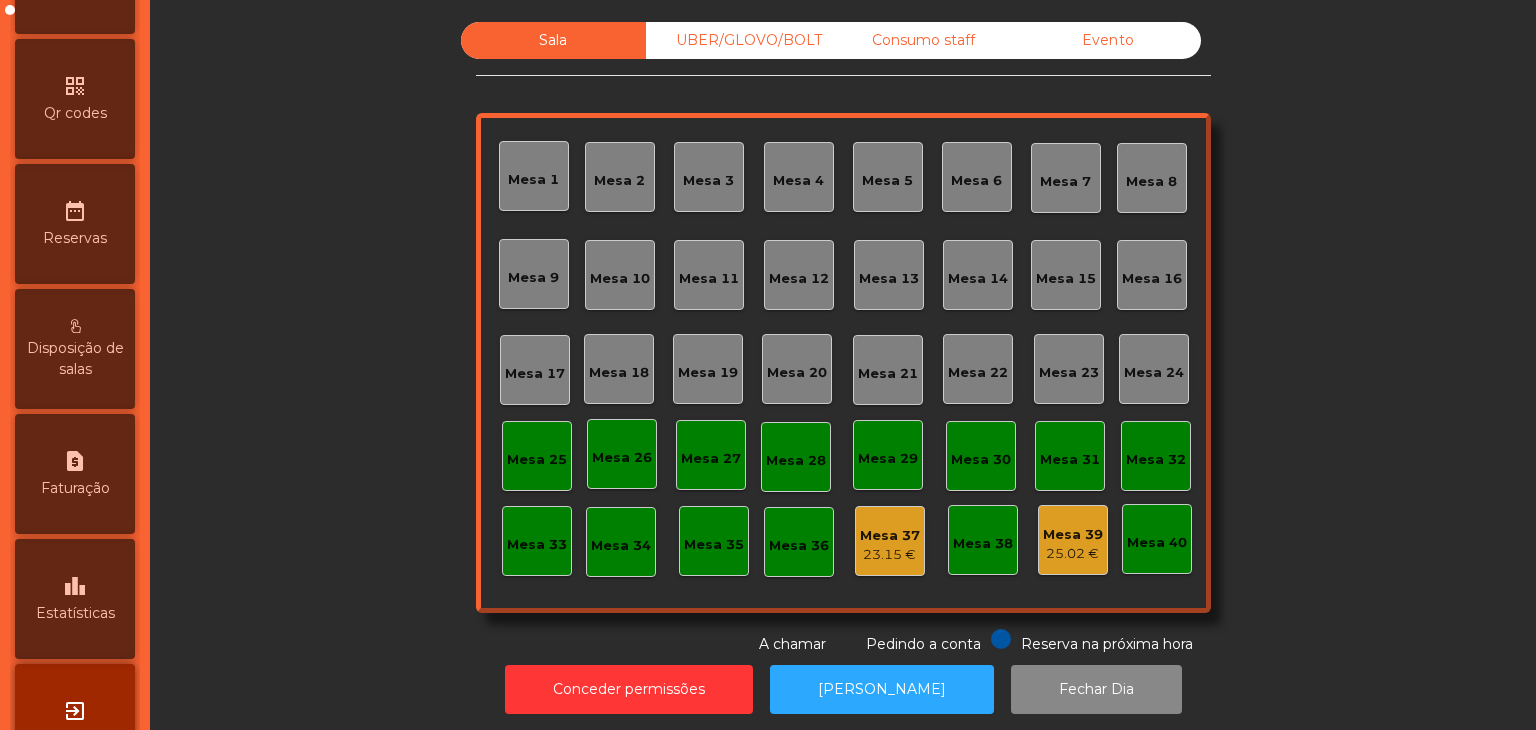 click on "leaderboard  Estatísticas" at bounding box center [75, 599] 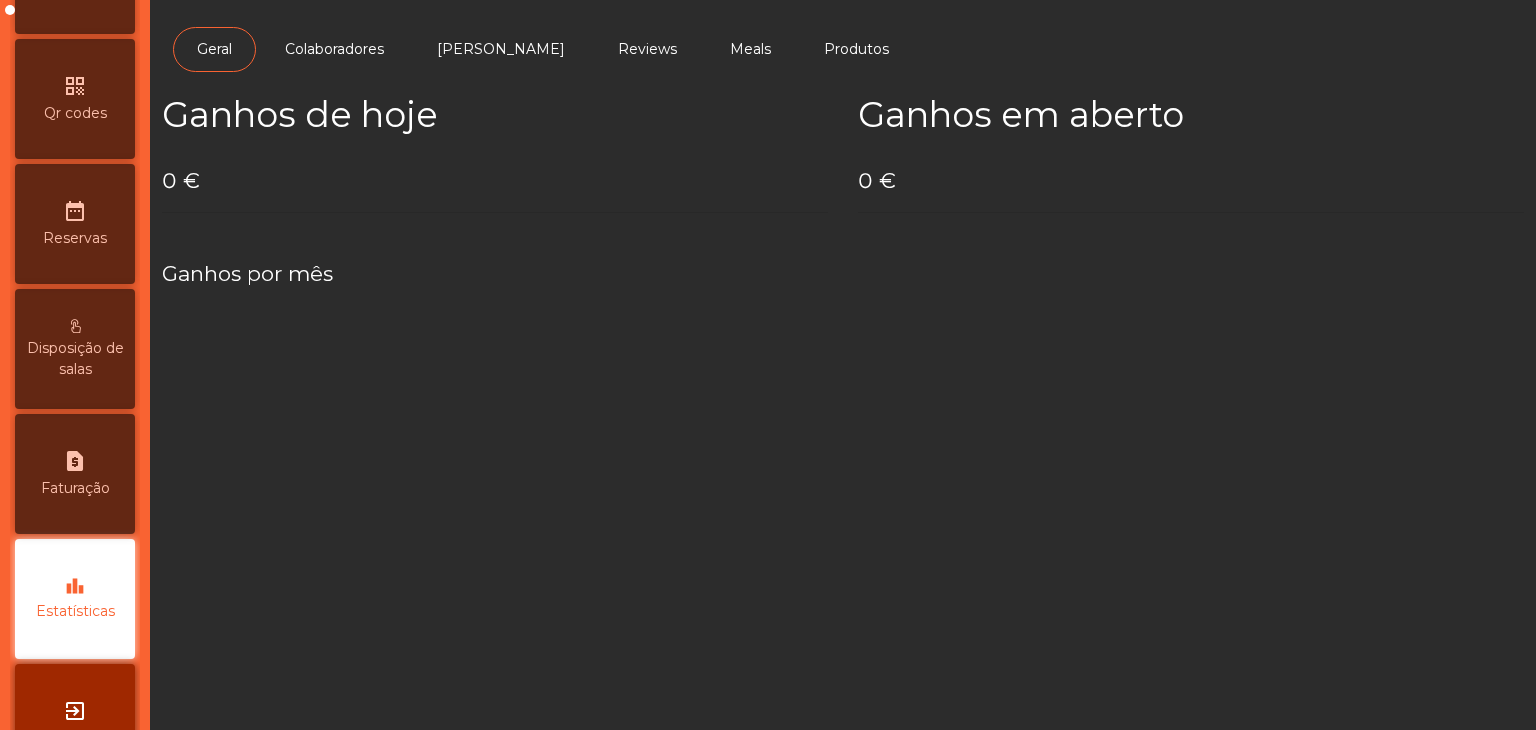 scroll, scrollTop: 631, scrollLeft: 0, axis: vertical 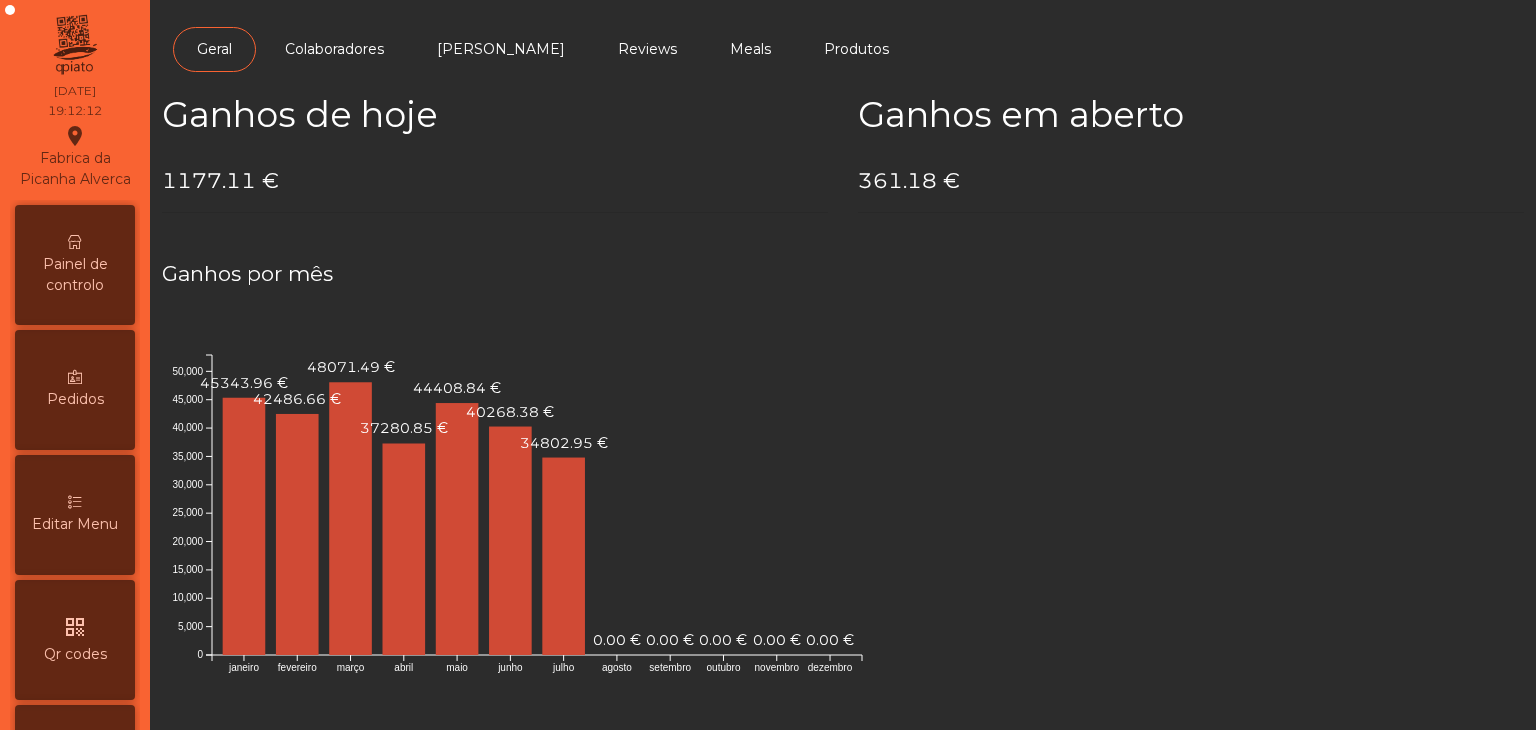 click on "Painel de controlo" at bounding box center [75, 265] 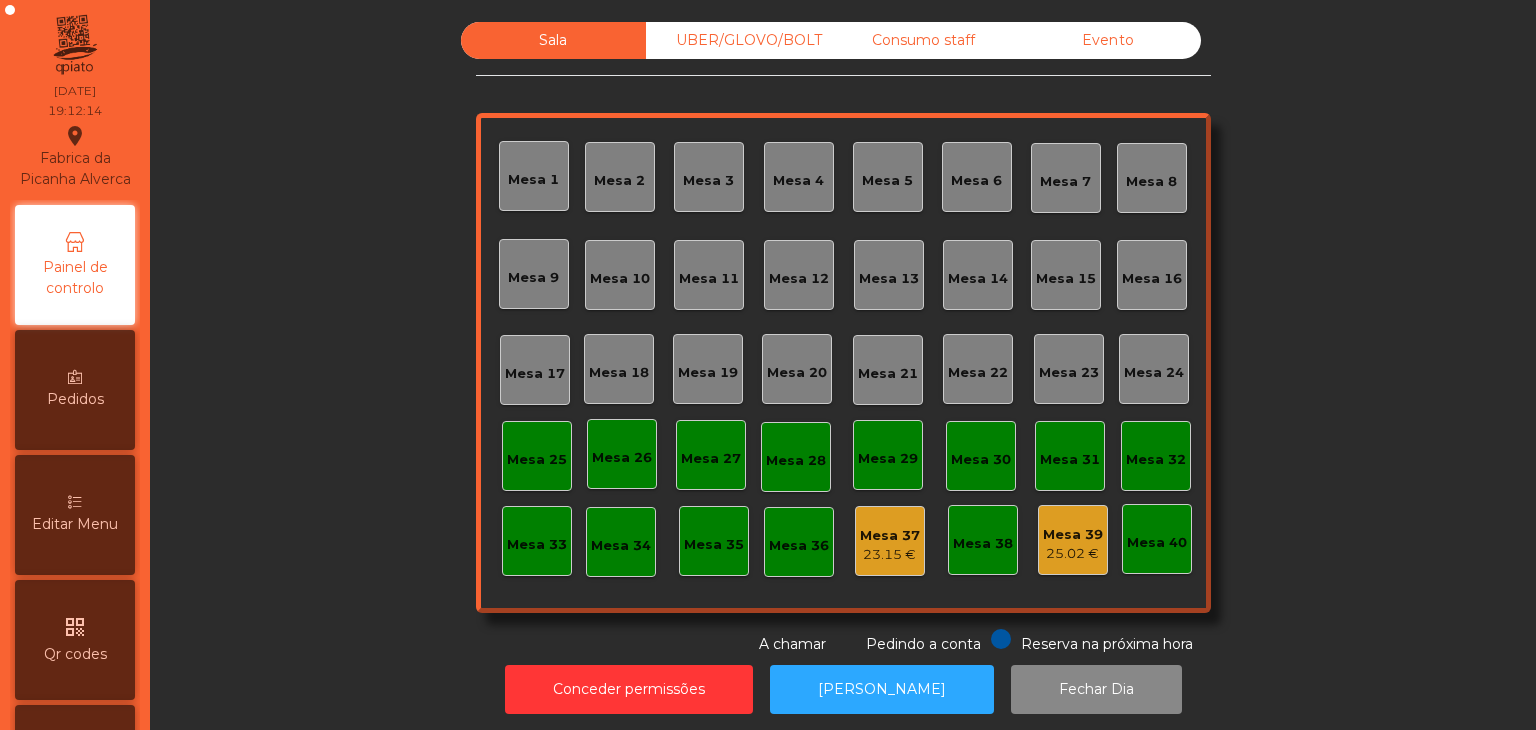 click on "Evento" 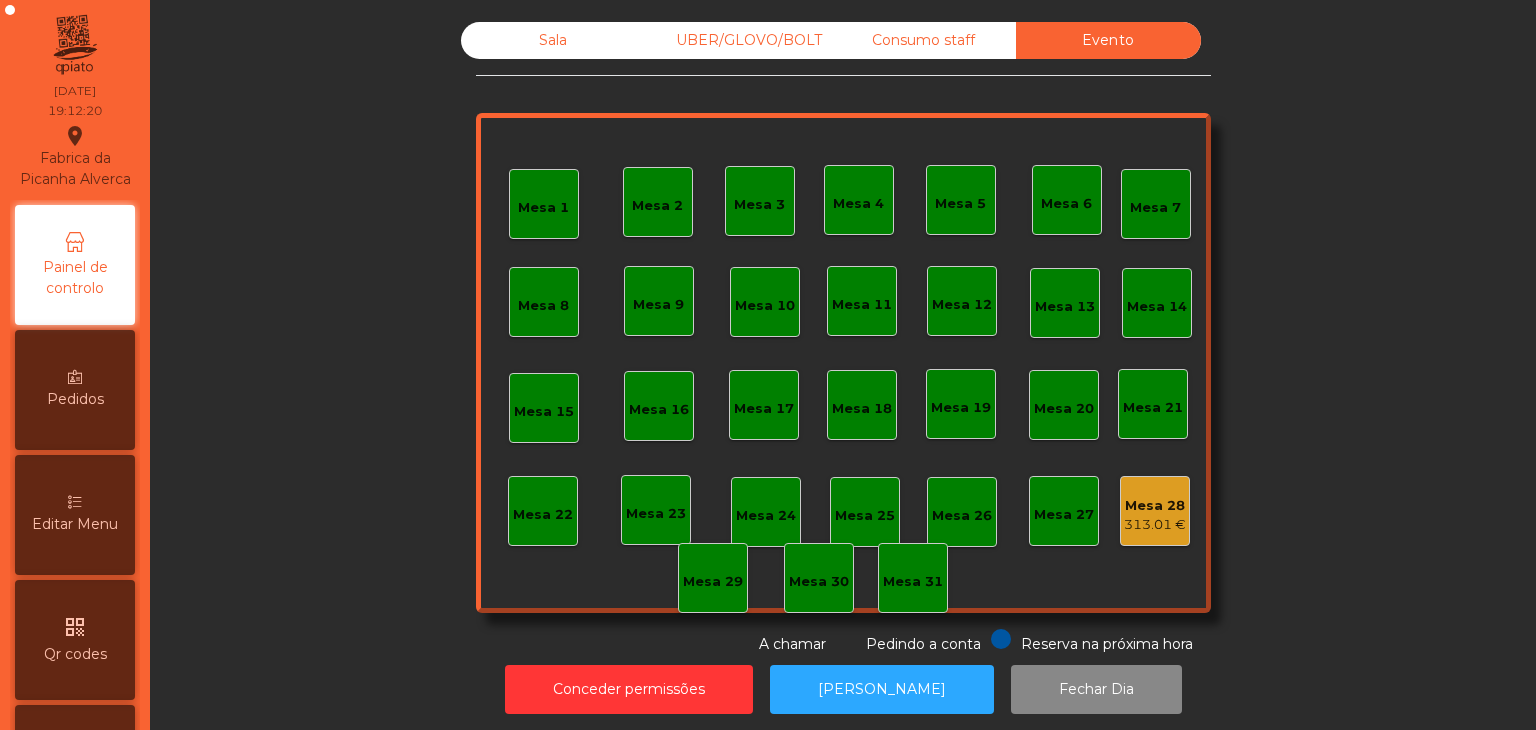 click on "Mesa 28" 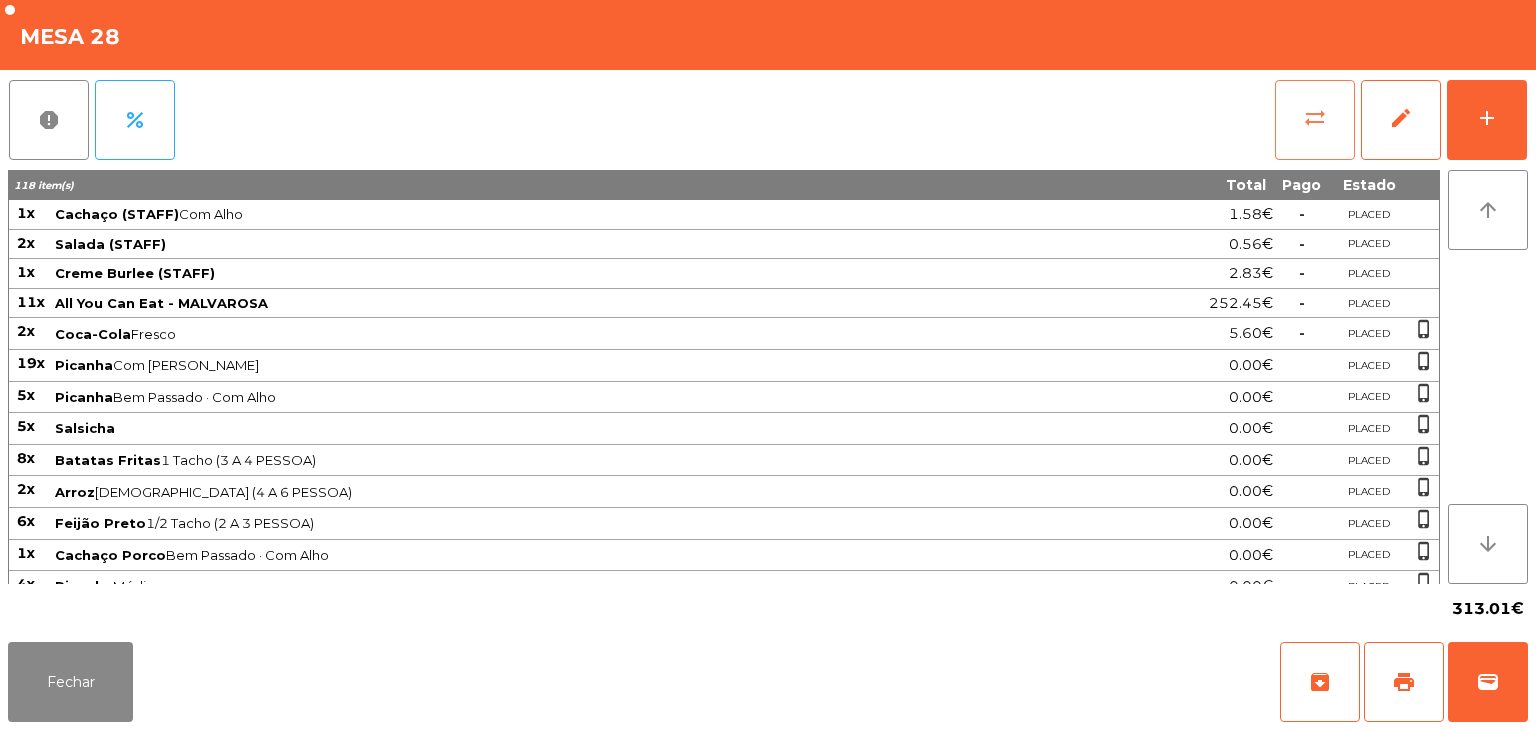 click on "sync_alt" 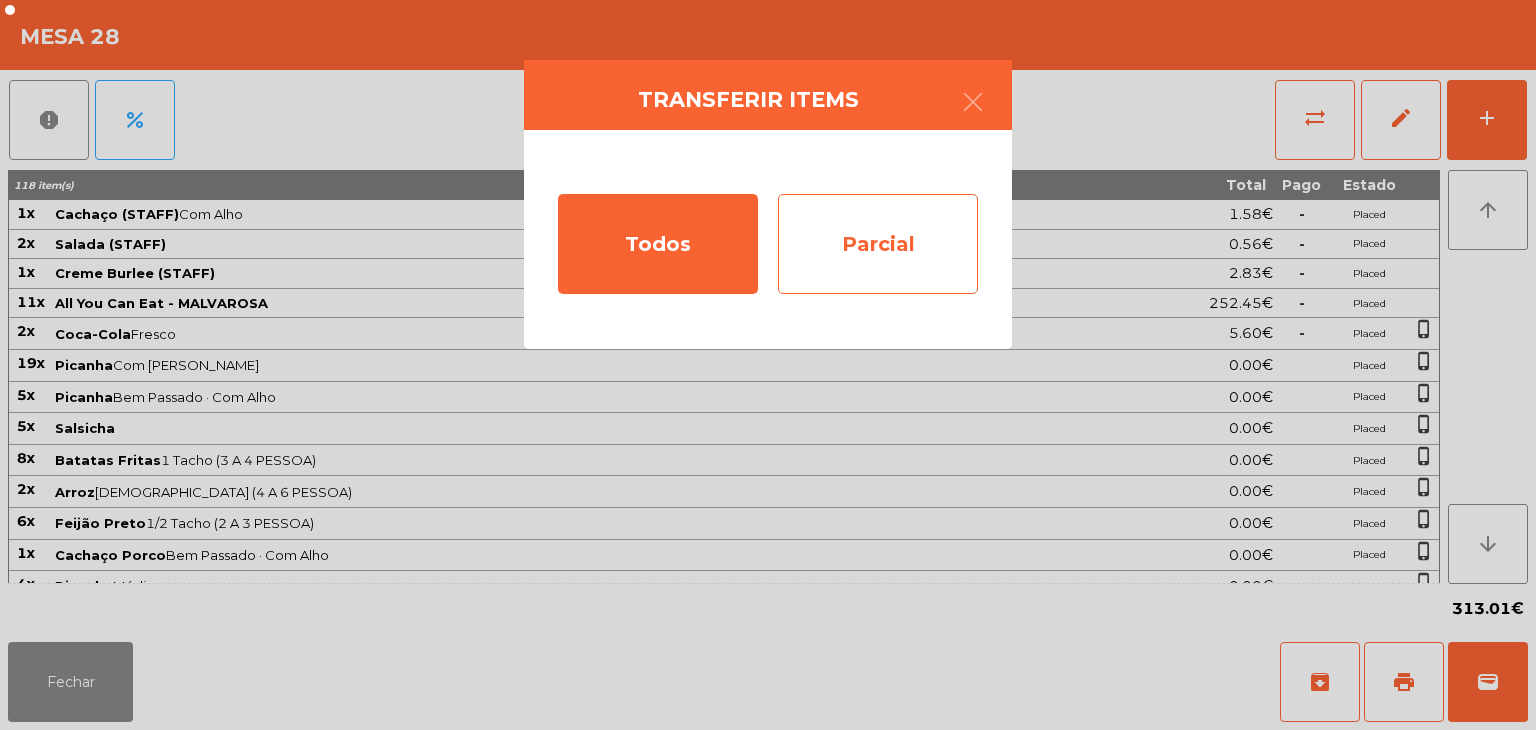 click on "Parcial" 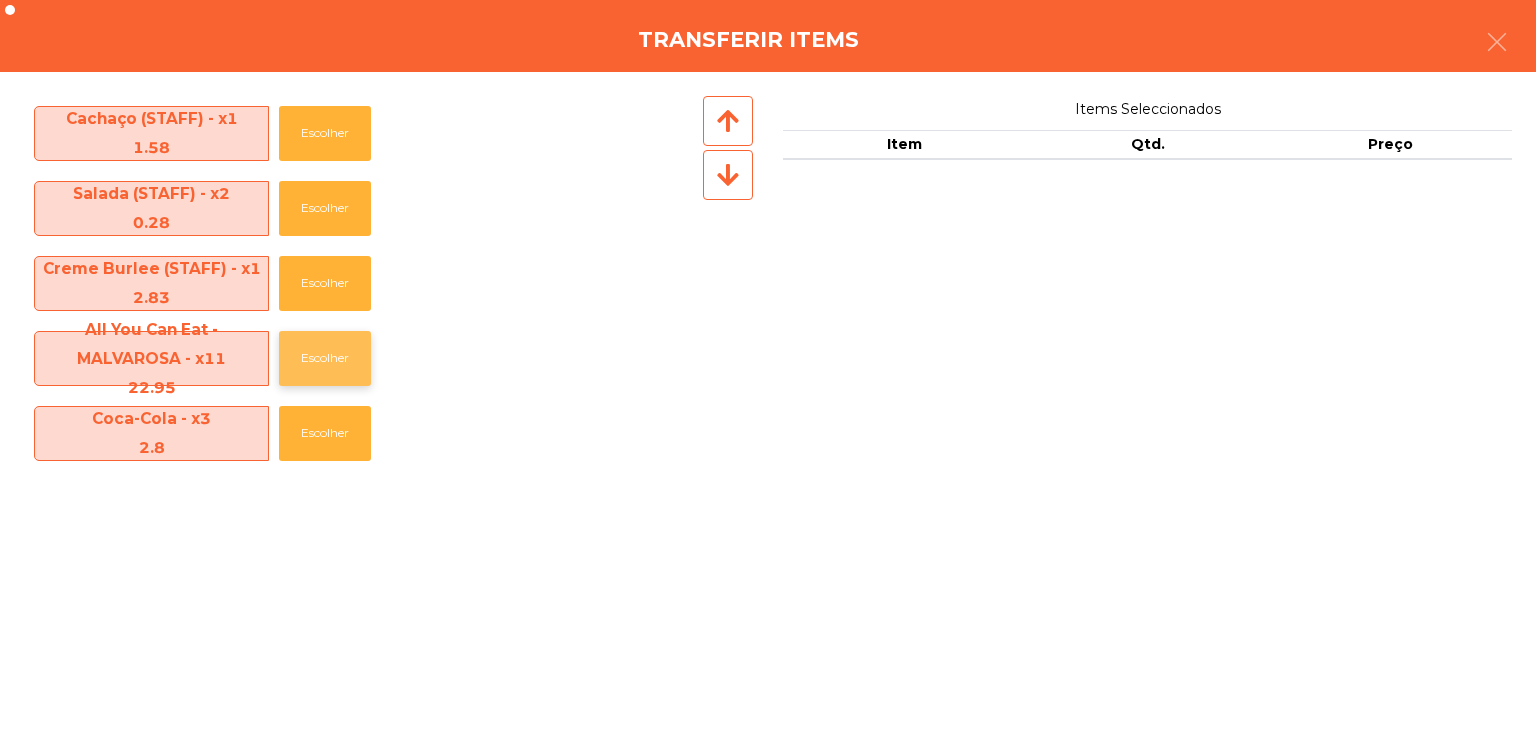 click on "Escolher" 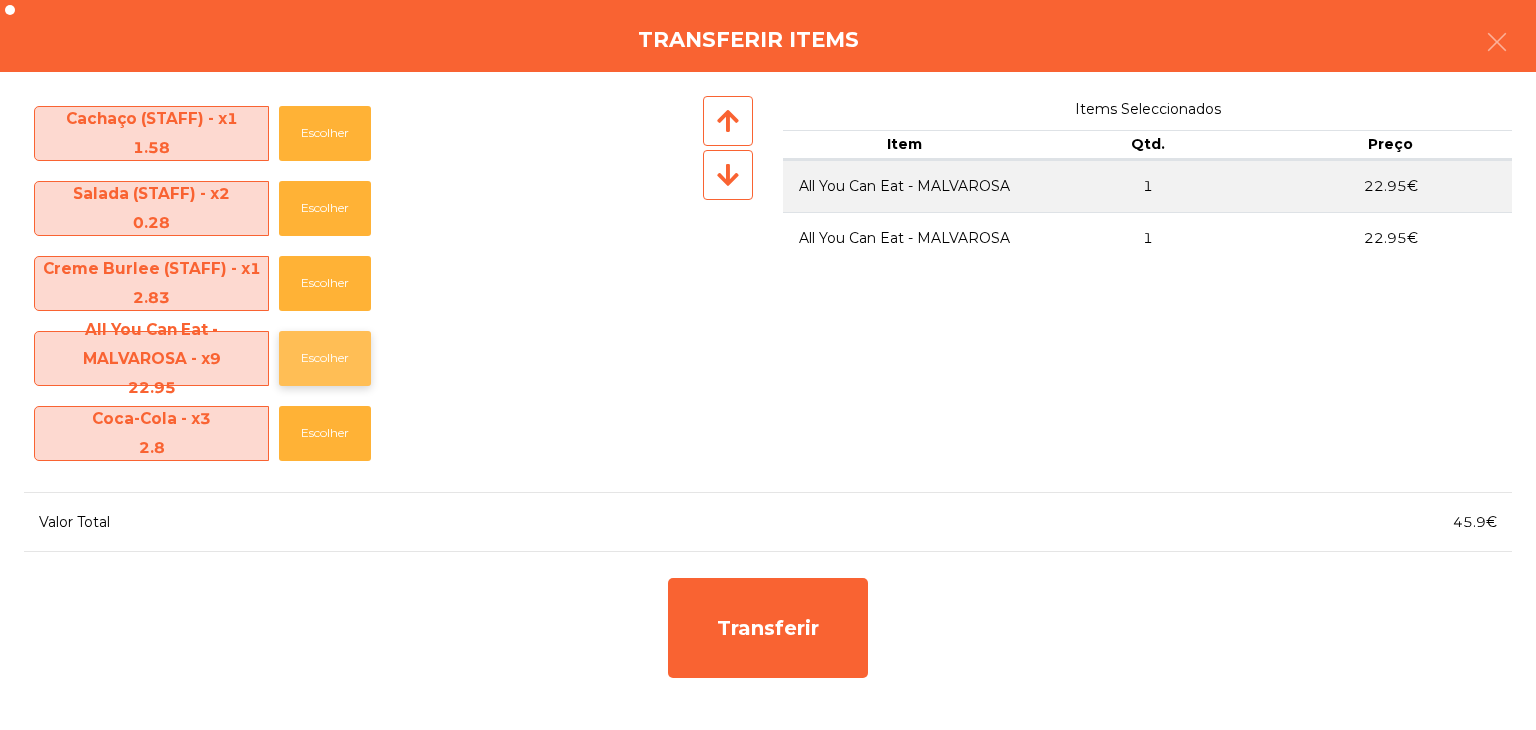 click on "Escolher" 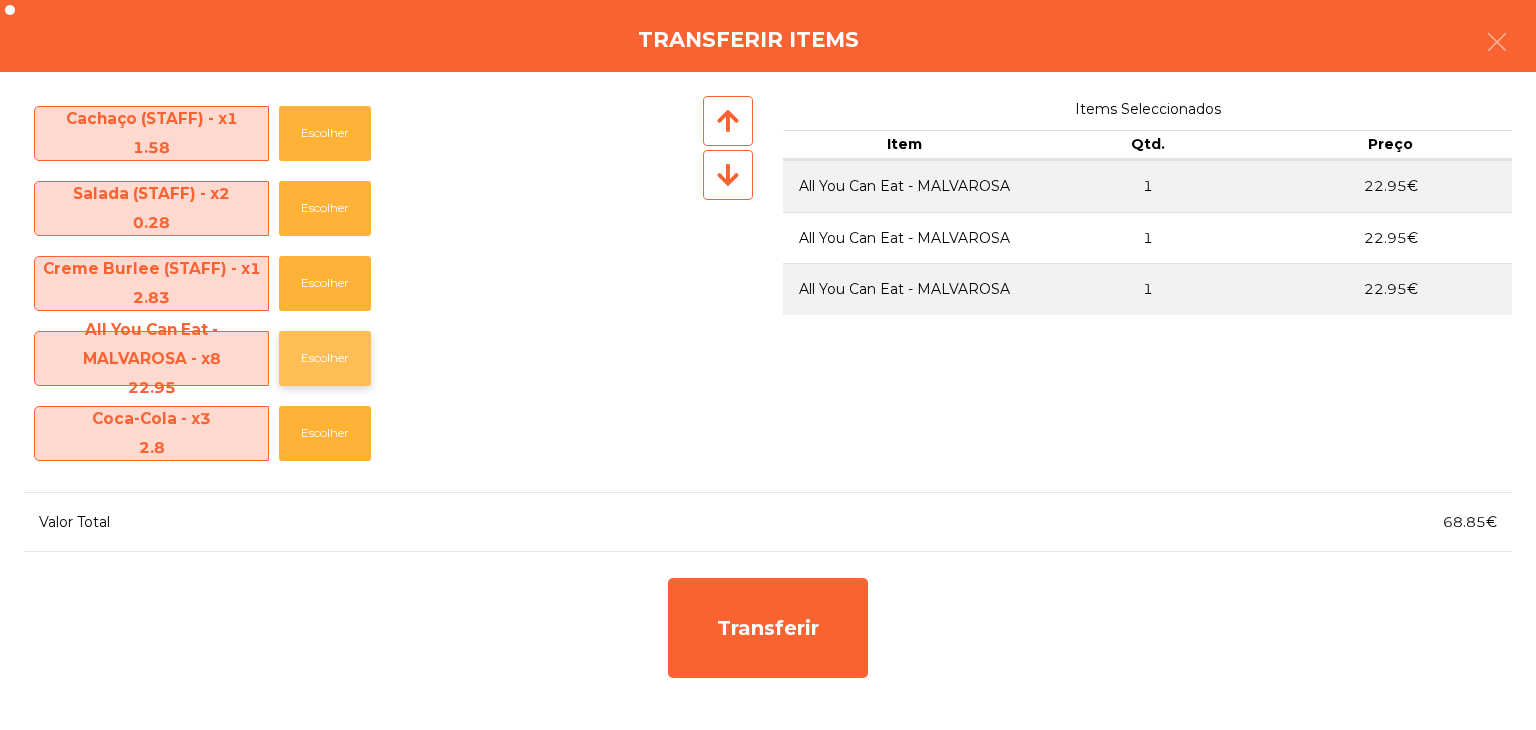 click on "Escolher" 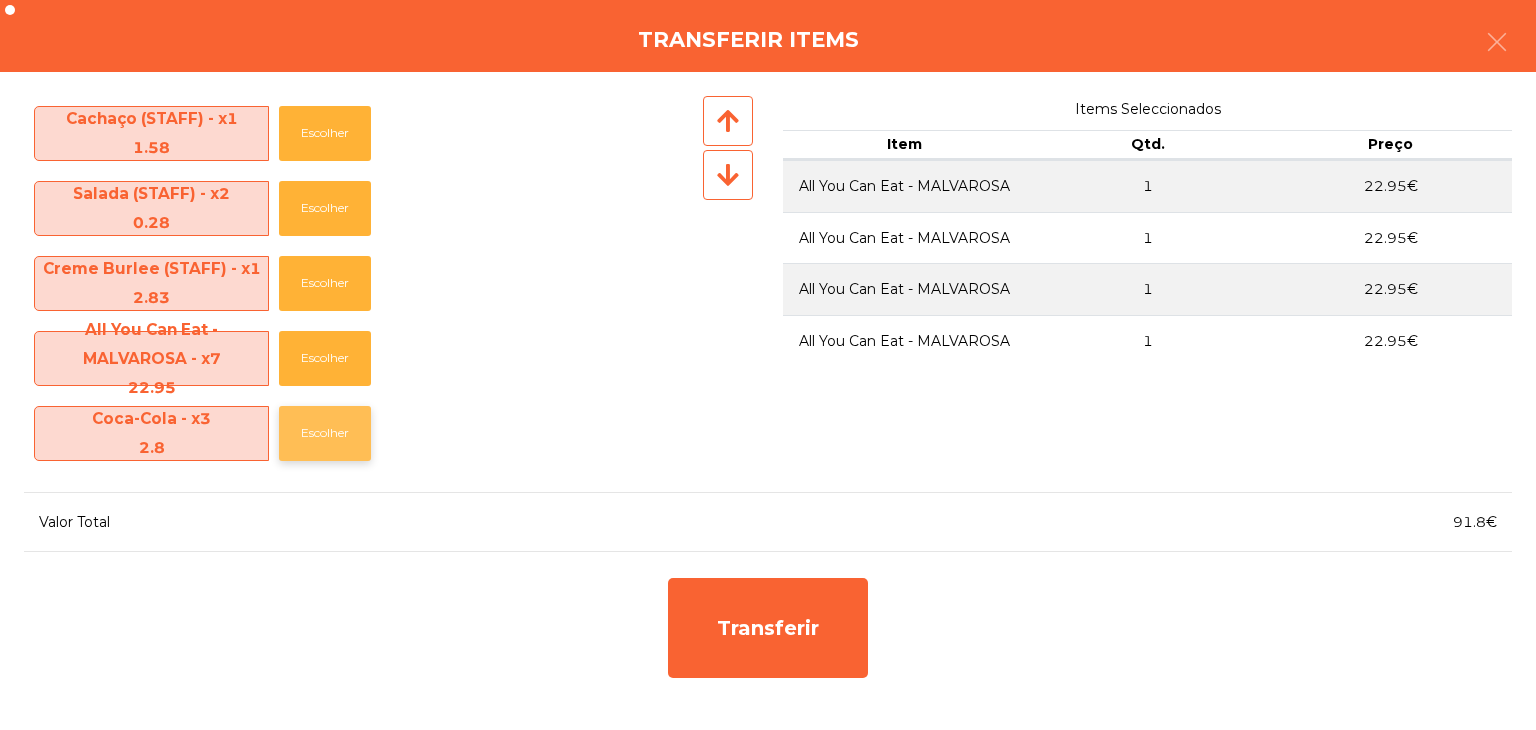 click on "Escolher" 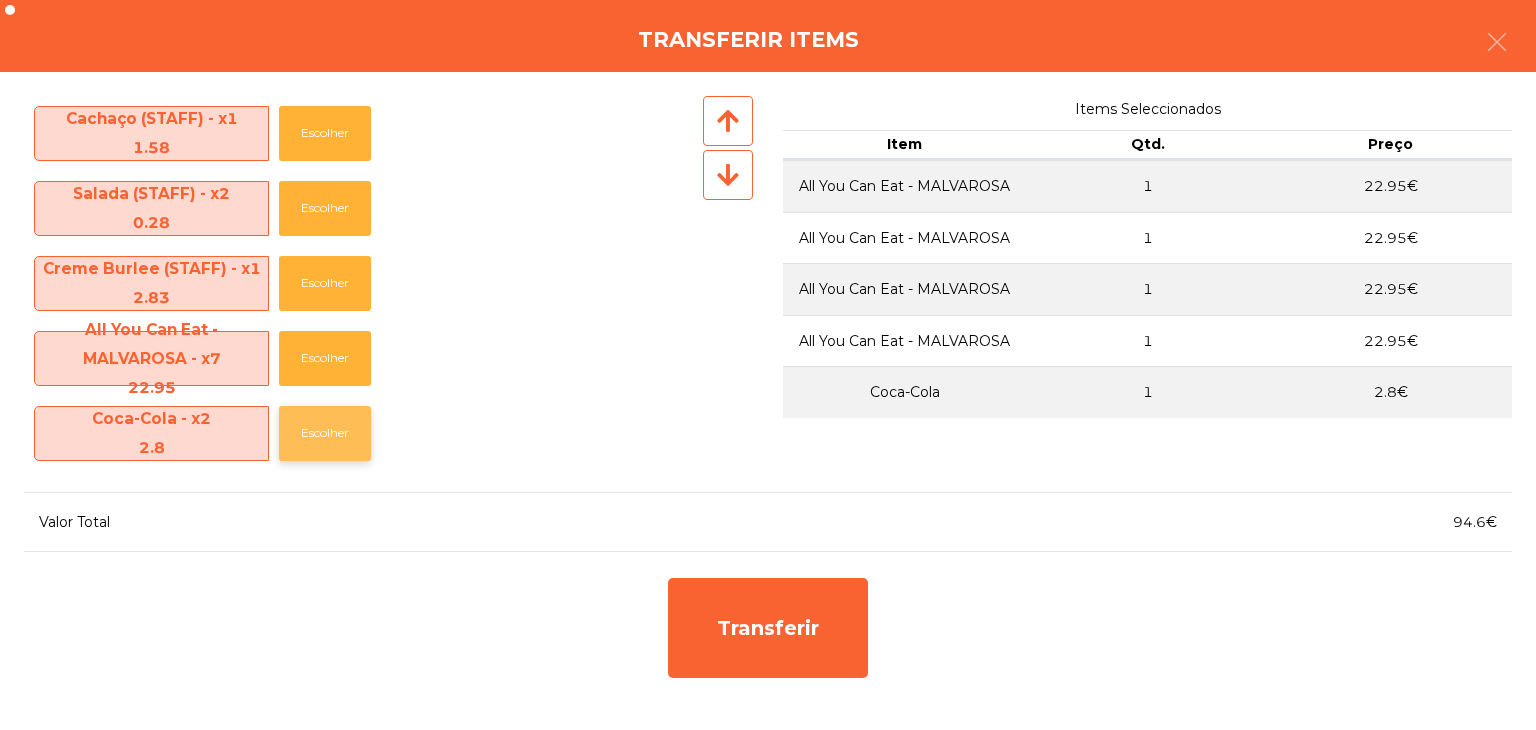 click on "Escolher" 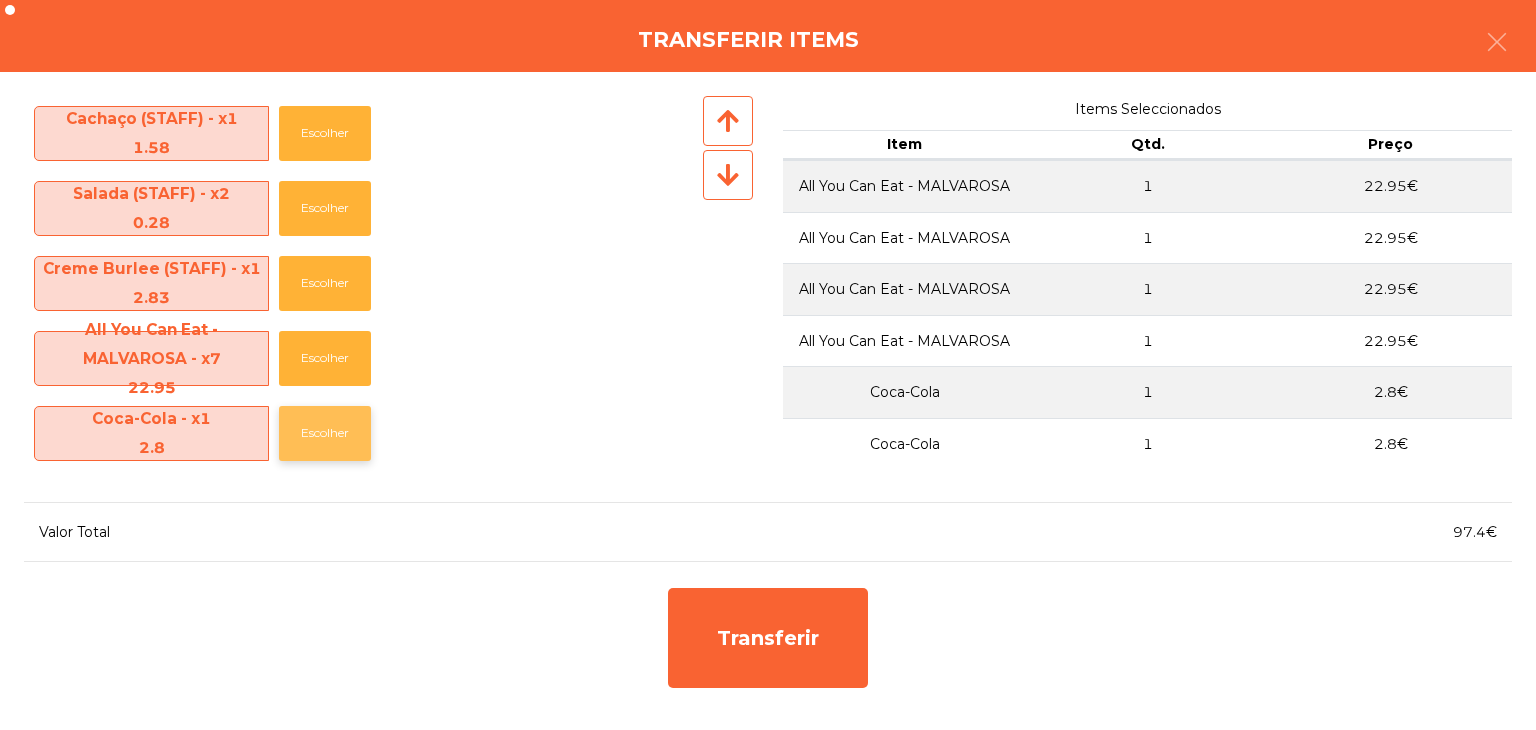click on "Escolher" 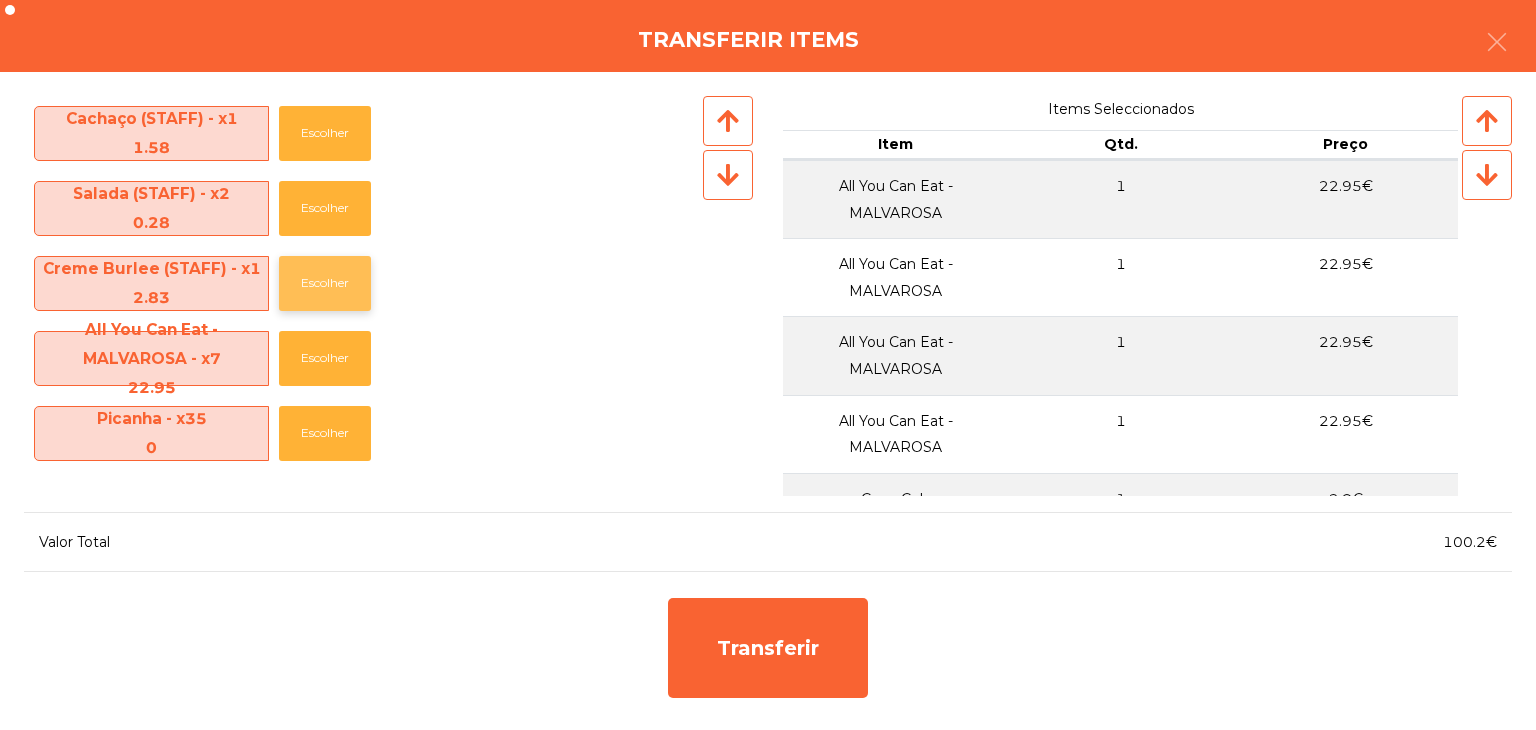 click on "Escolher" 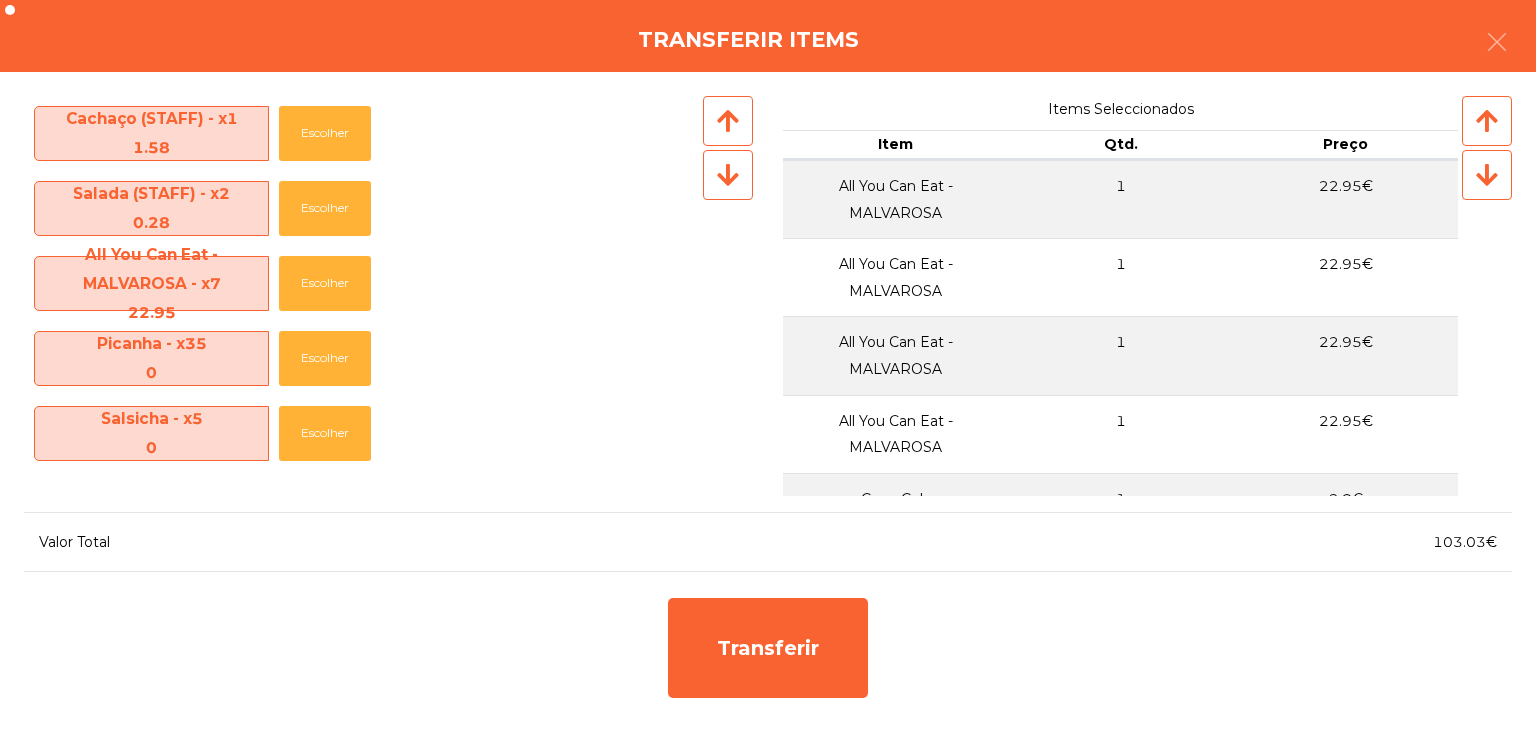 click 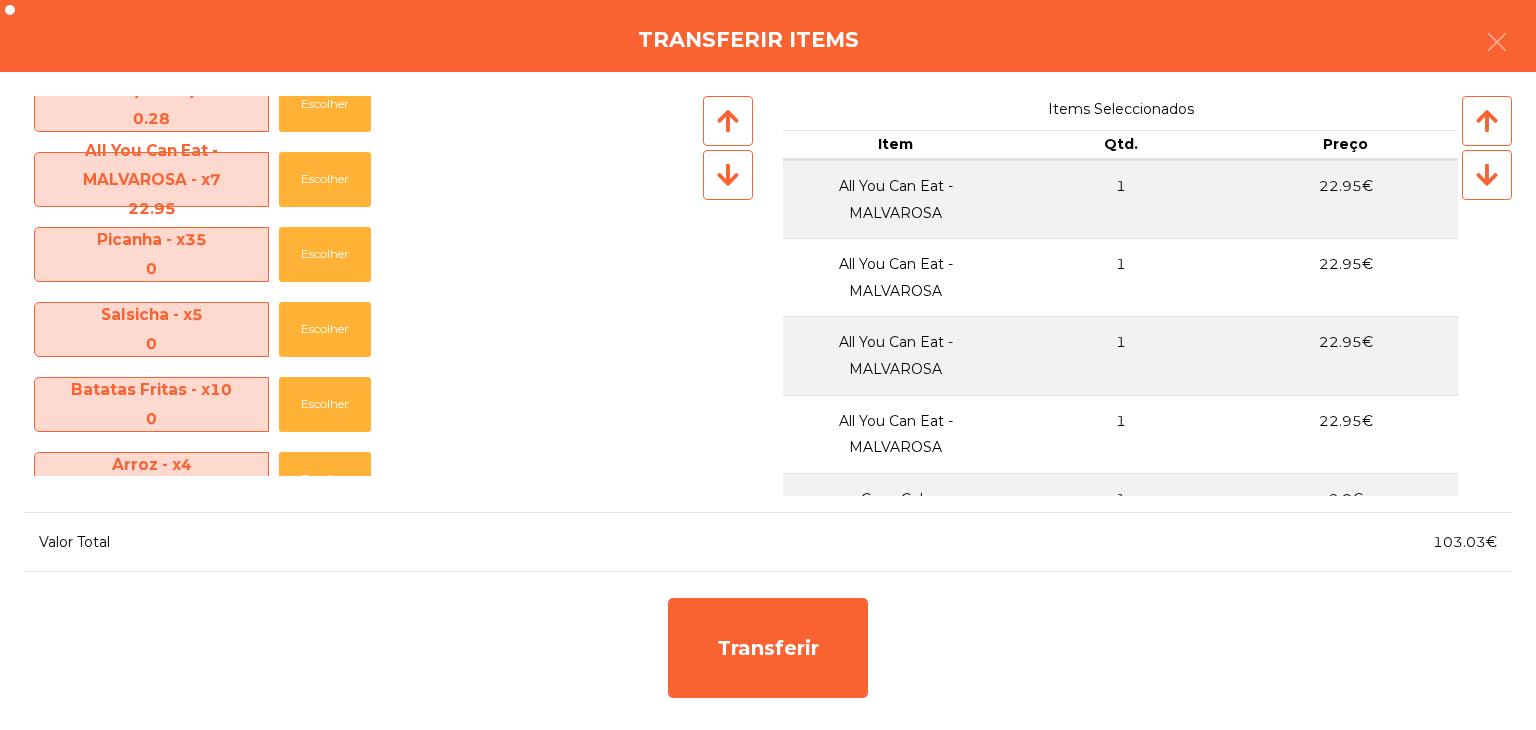 click 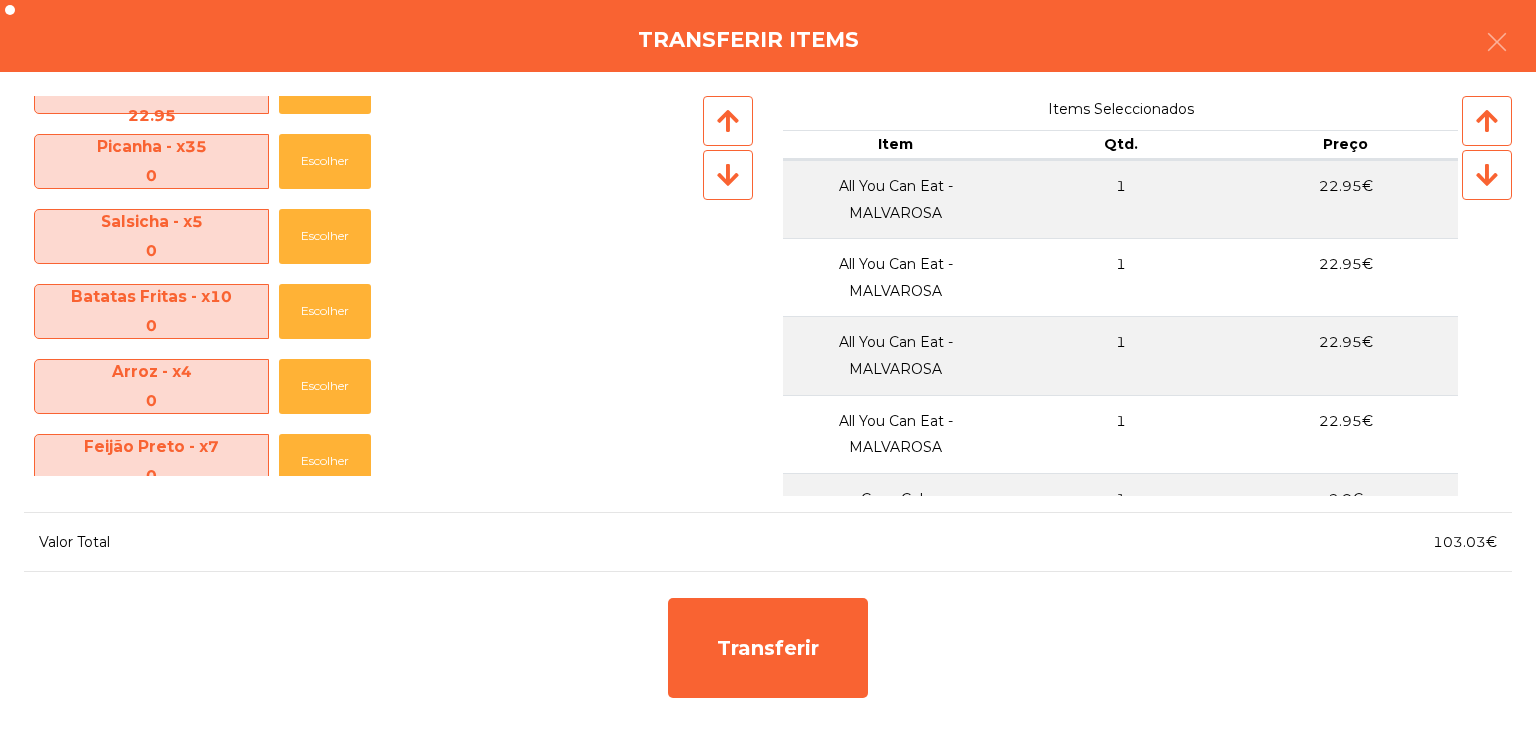 click 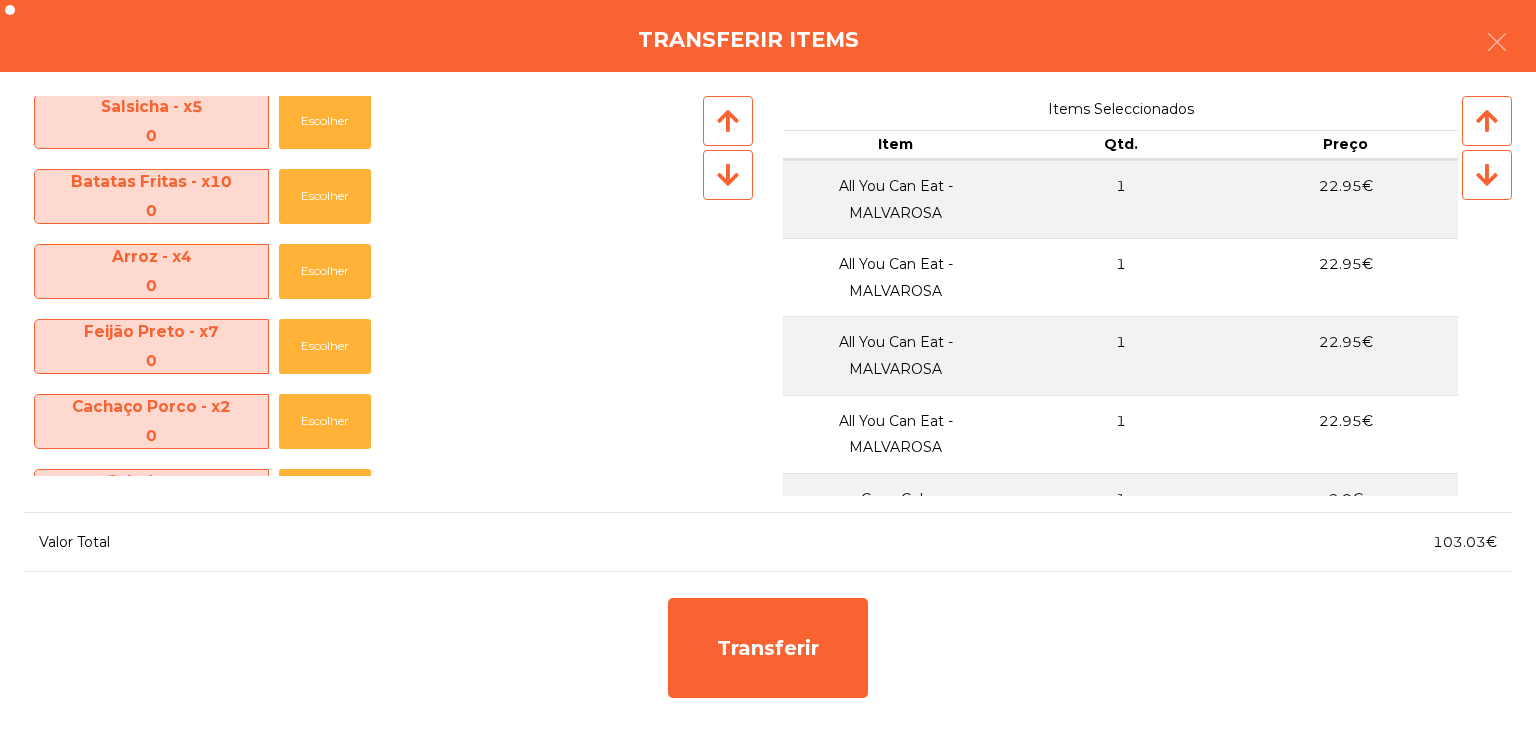 click 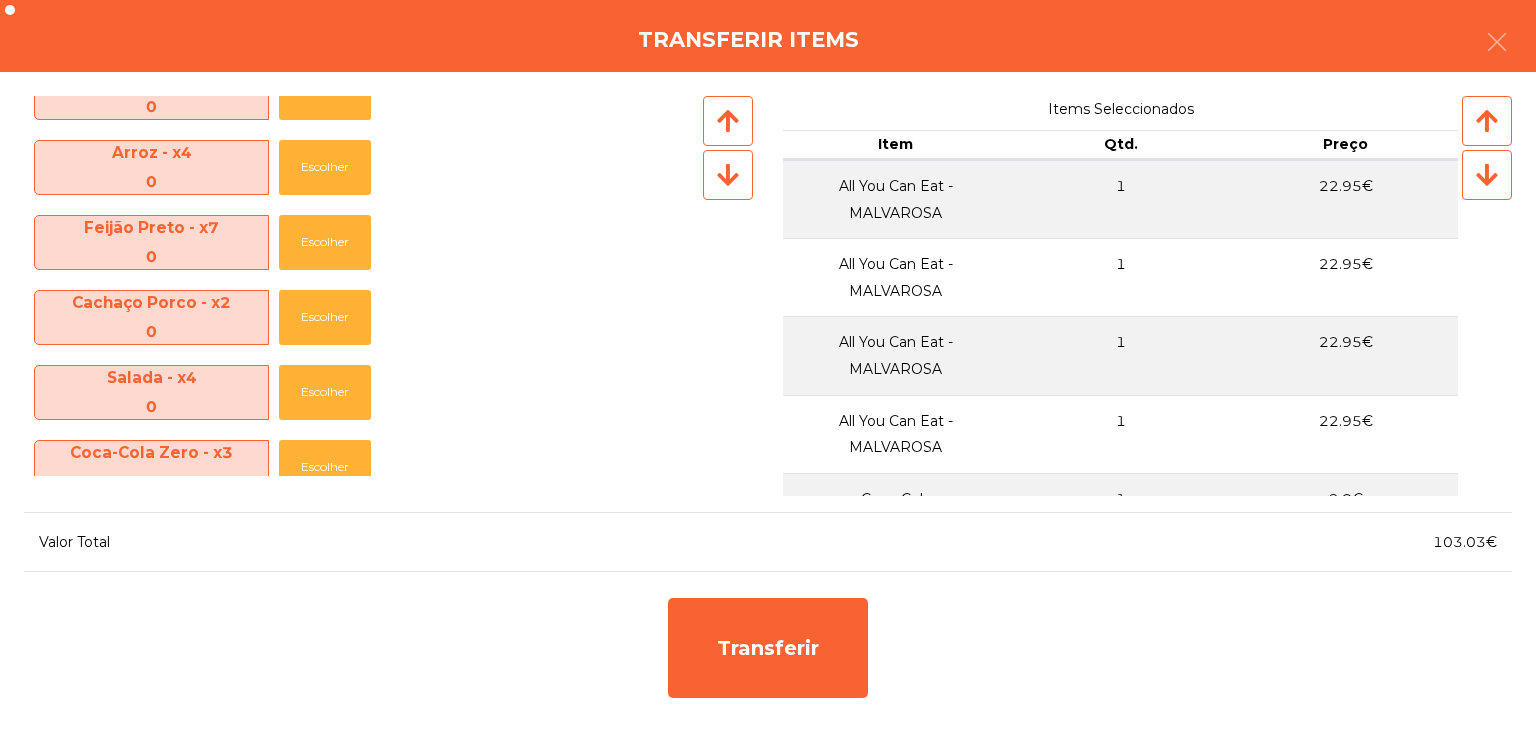click 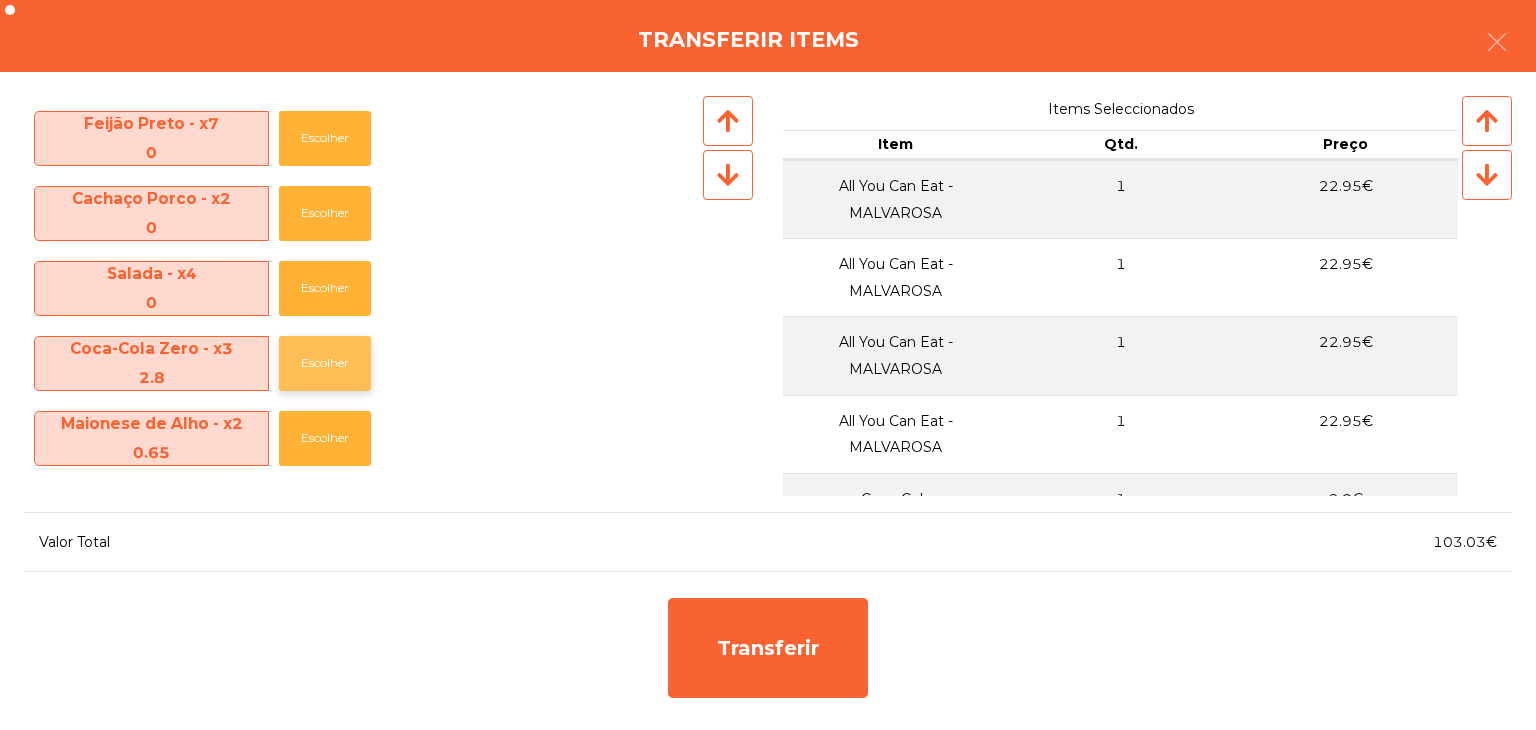 click on "Escolher" 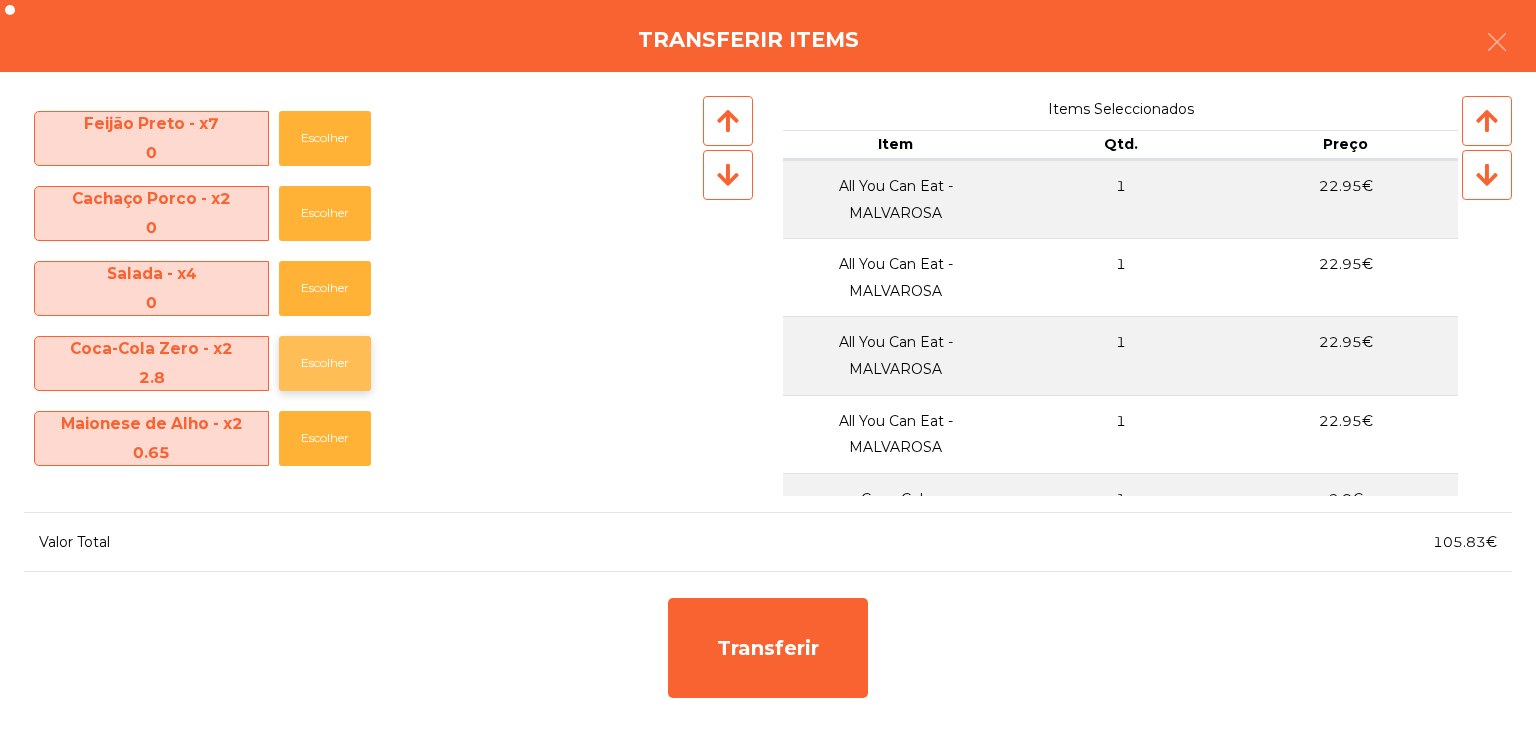click on "Escolher" 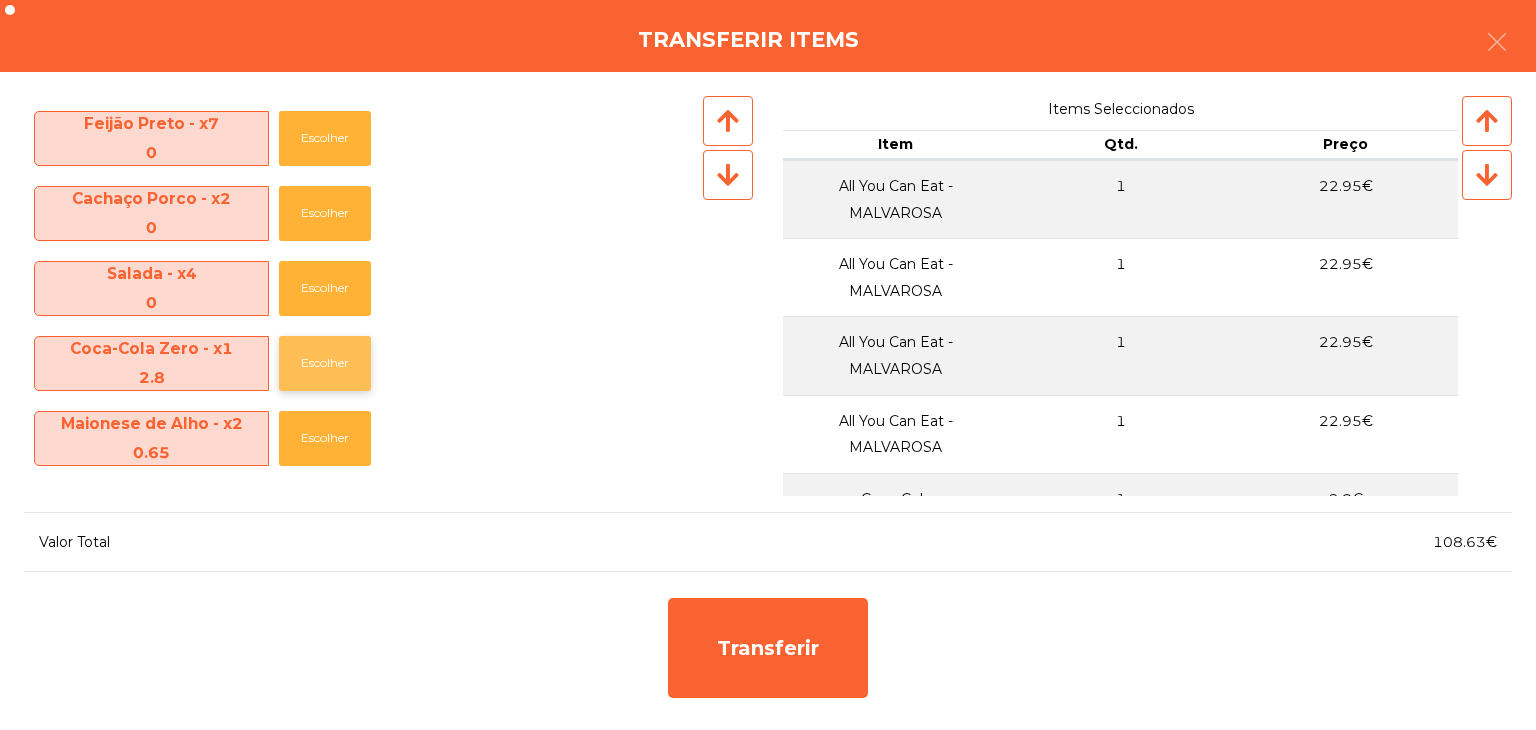 click on "Escolher" 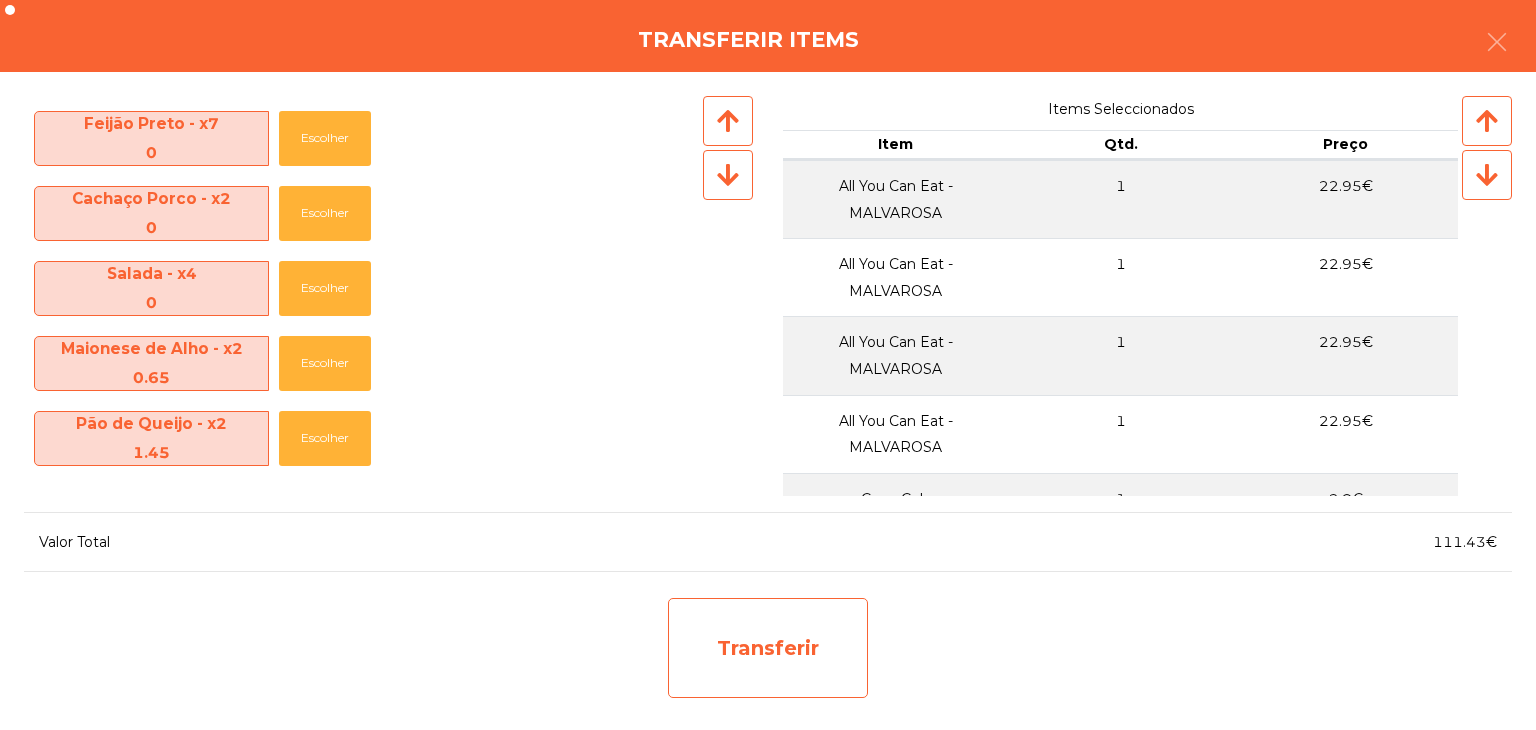 click on "Transferir" 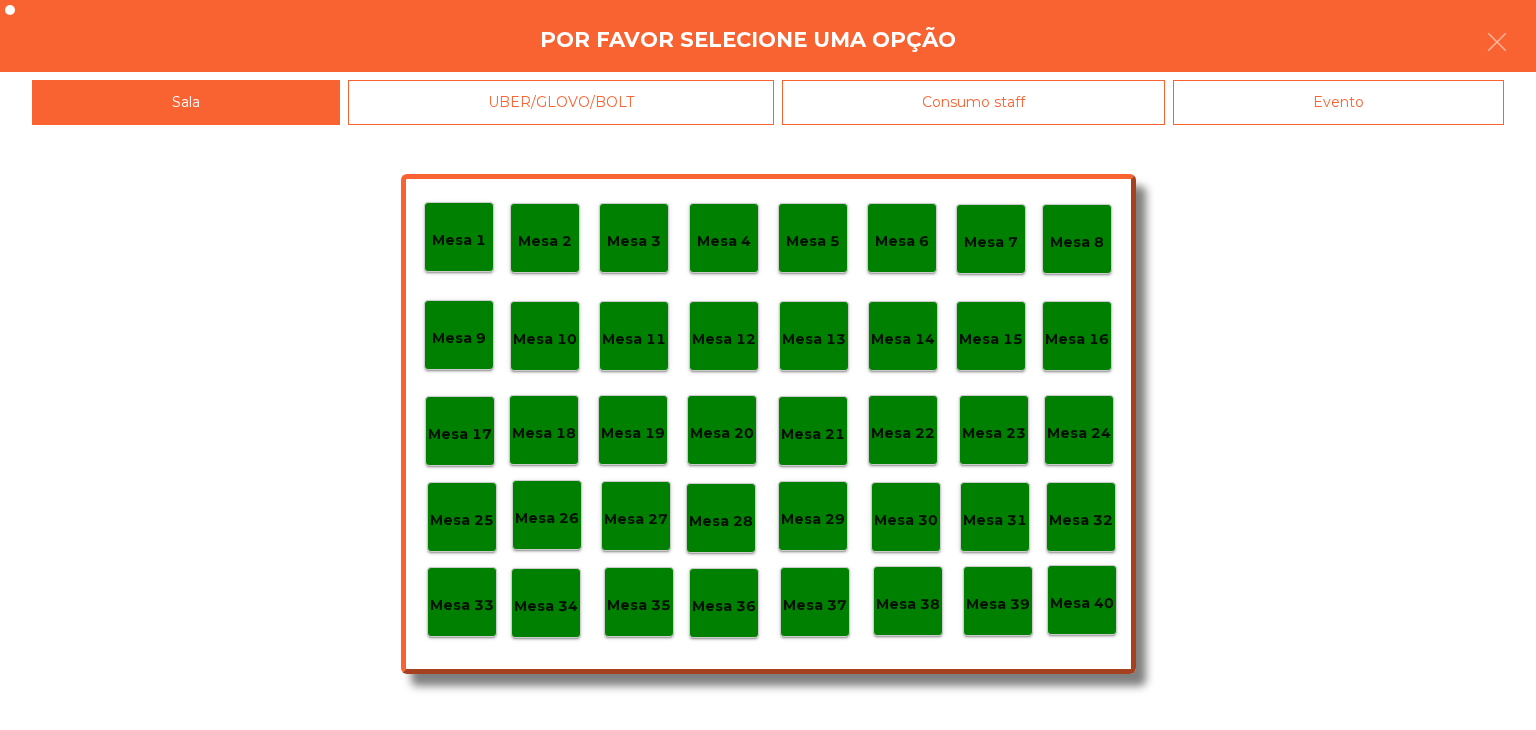 click on "Mesa 28" 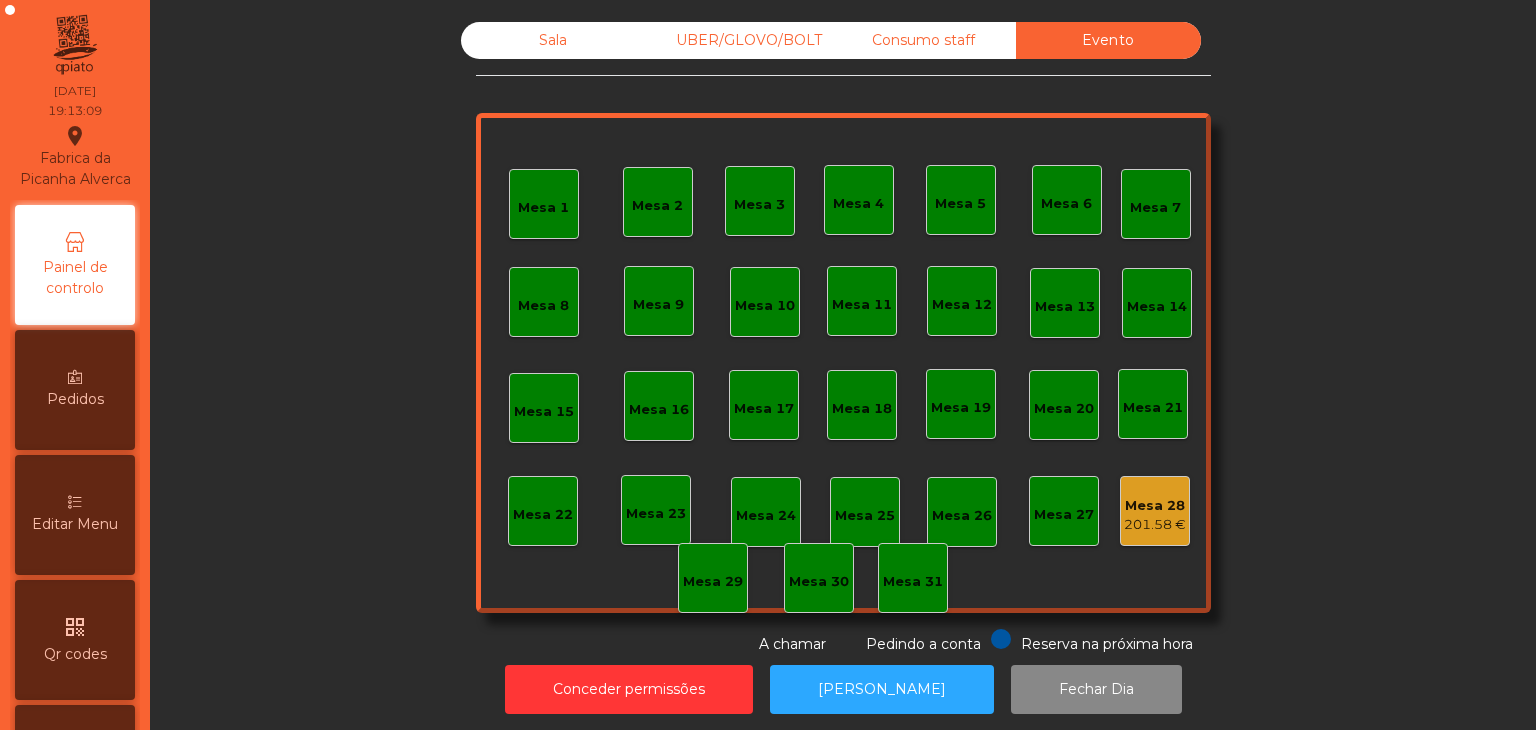 click on "Mesa 28   201.58 €" 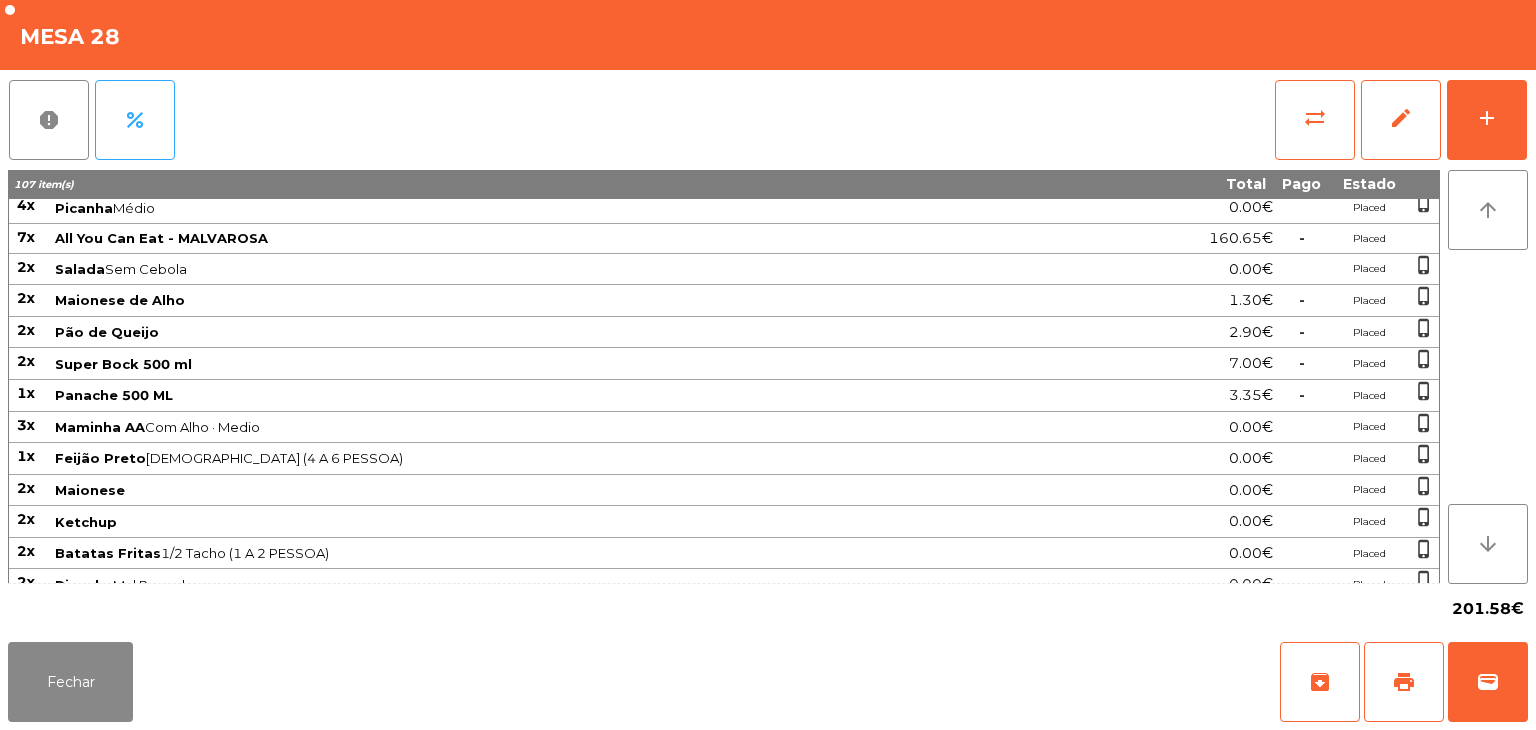 scroll, scrollTop: 784, scrollLeft: 0, axis: vertical 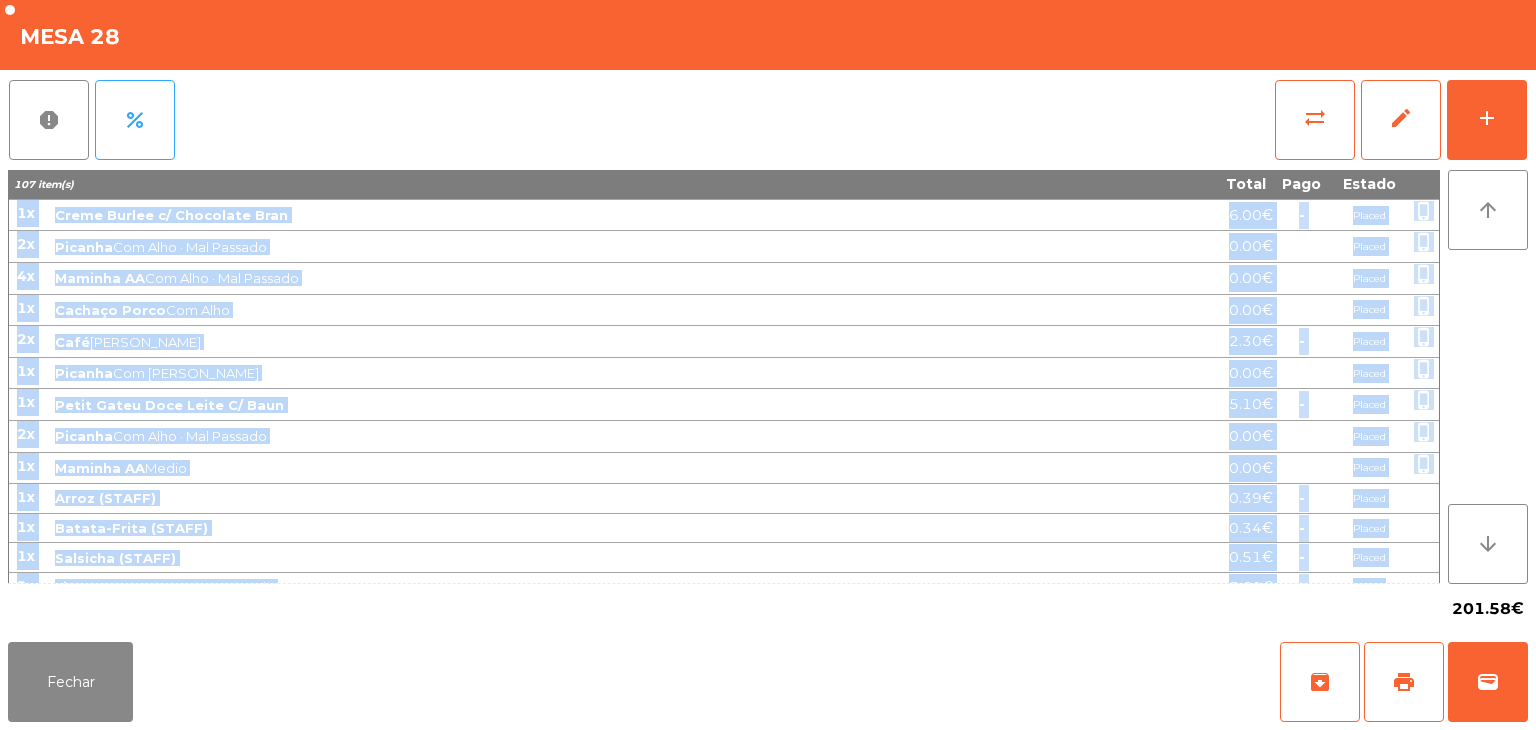 drag, startPoint x: 20, startPoint y: 208, endPoint x: 1389, endPoint y: 565, distance: 1414.7827 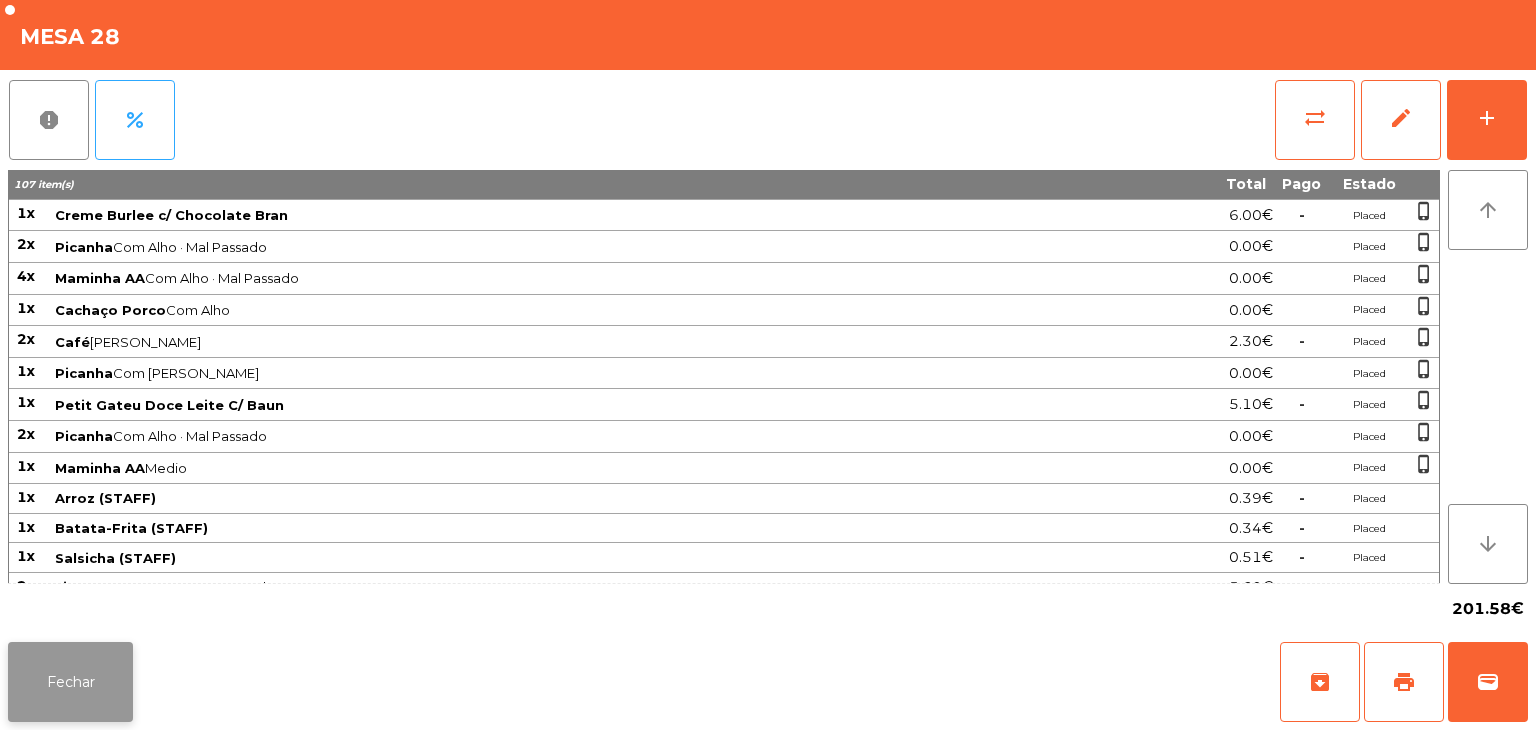 click on "Fechar" 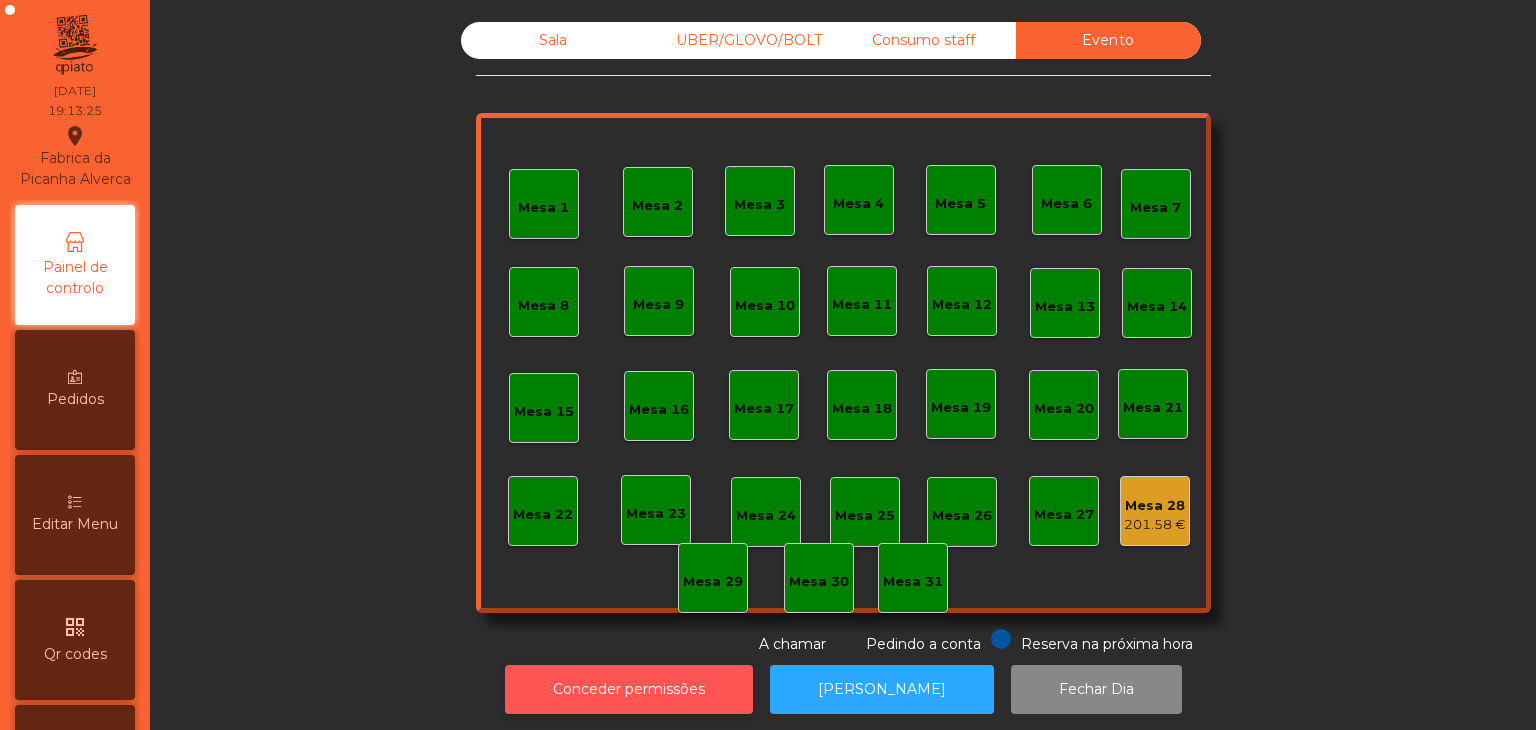 click on "Conceder permissões" 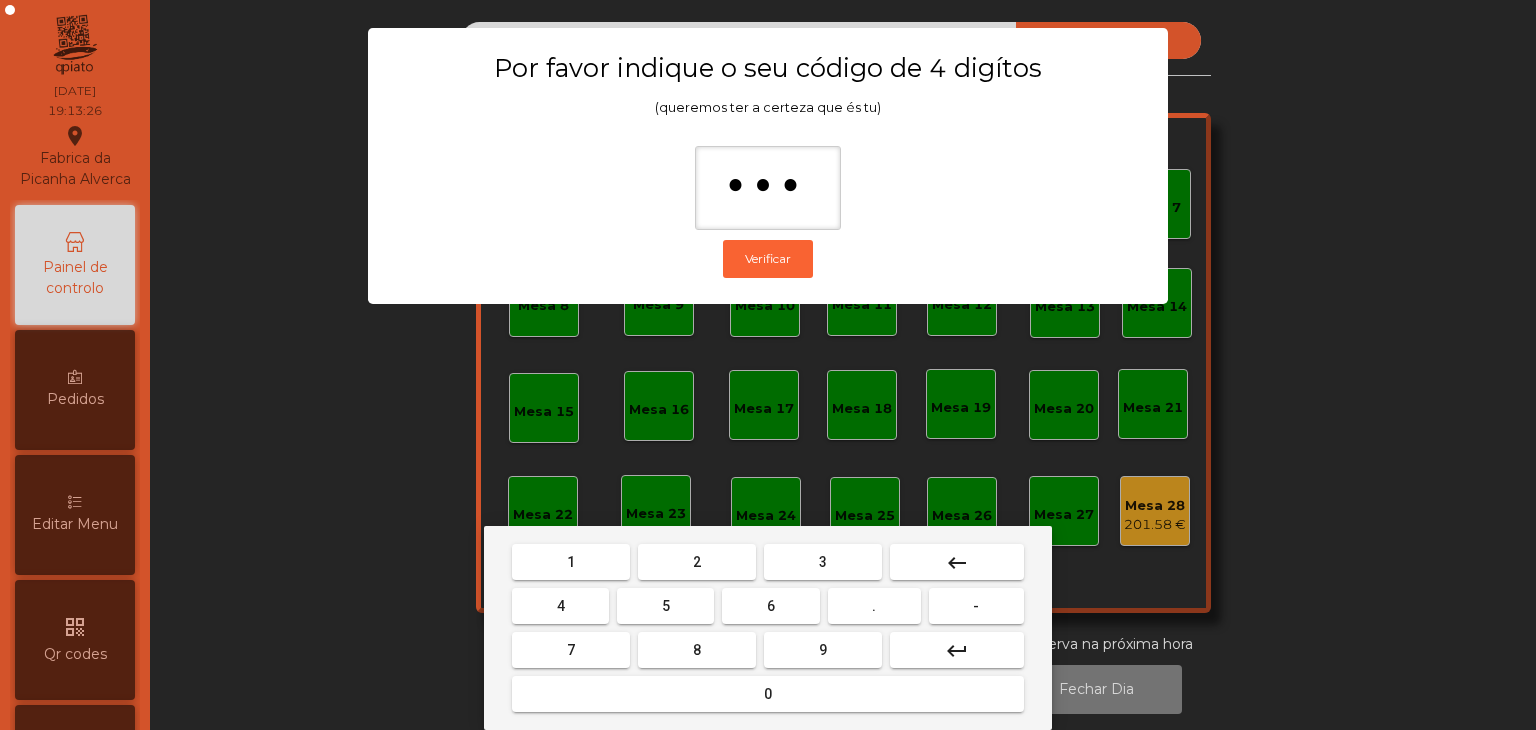 type on "****" 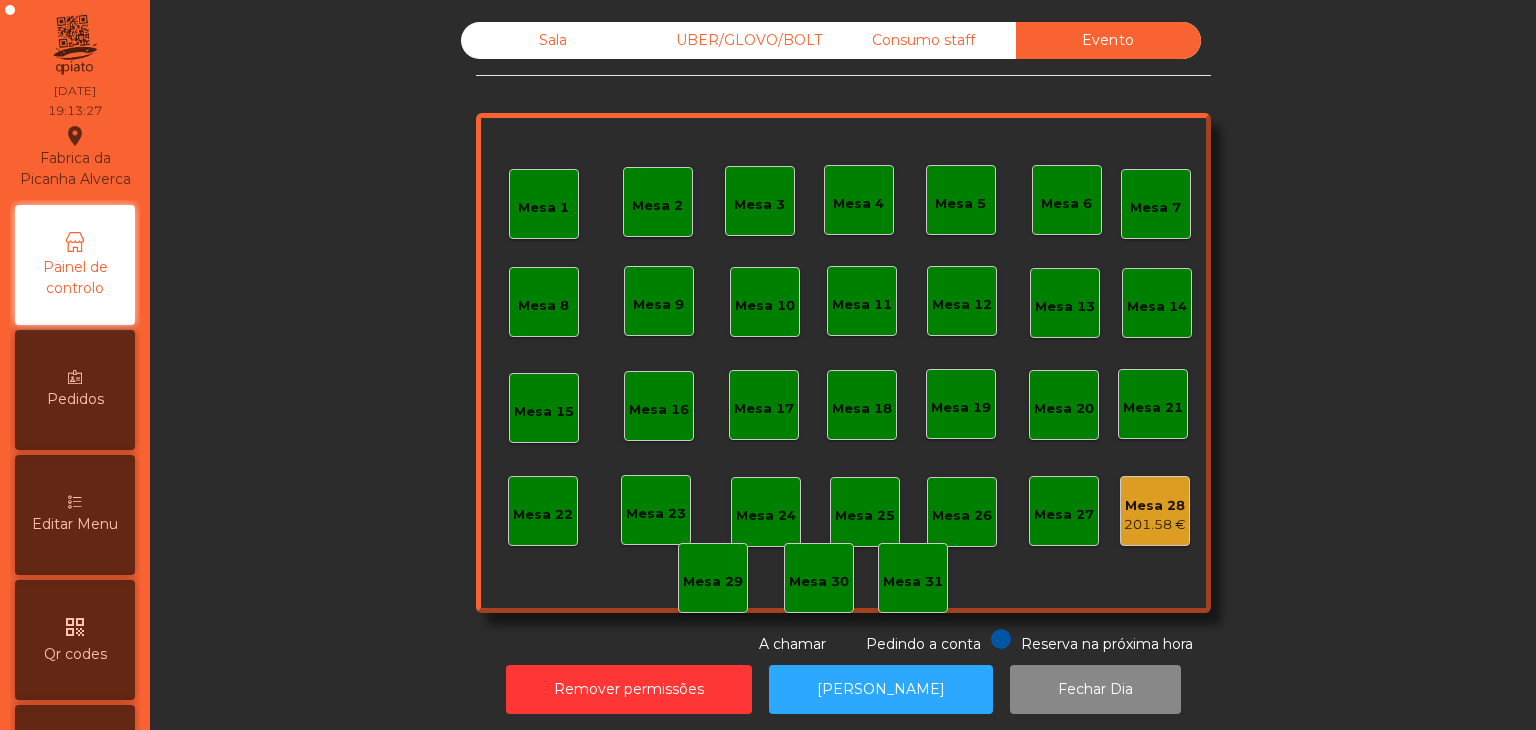 click on "Mesa 28   201.58 €" 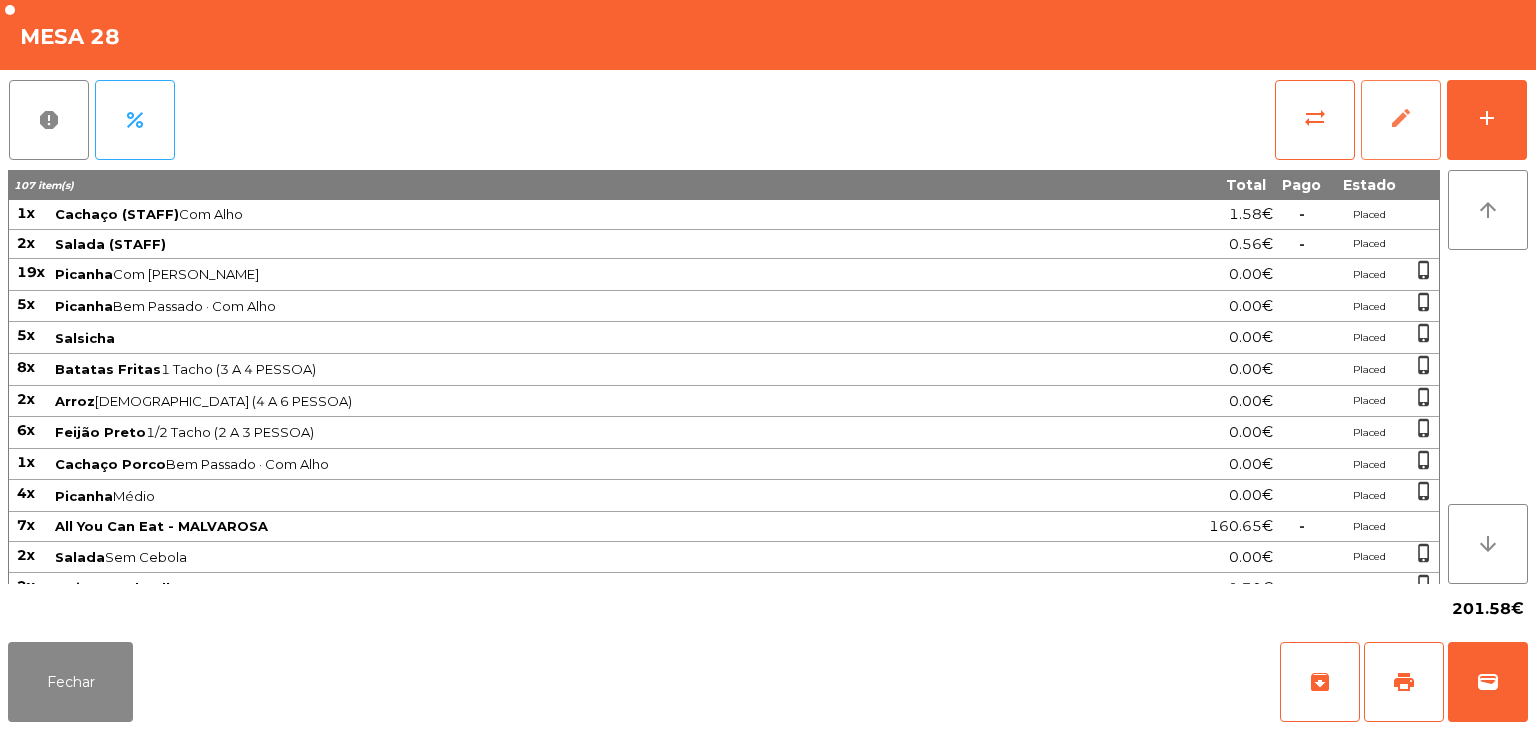 click on "edit" 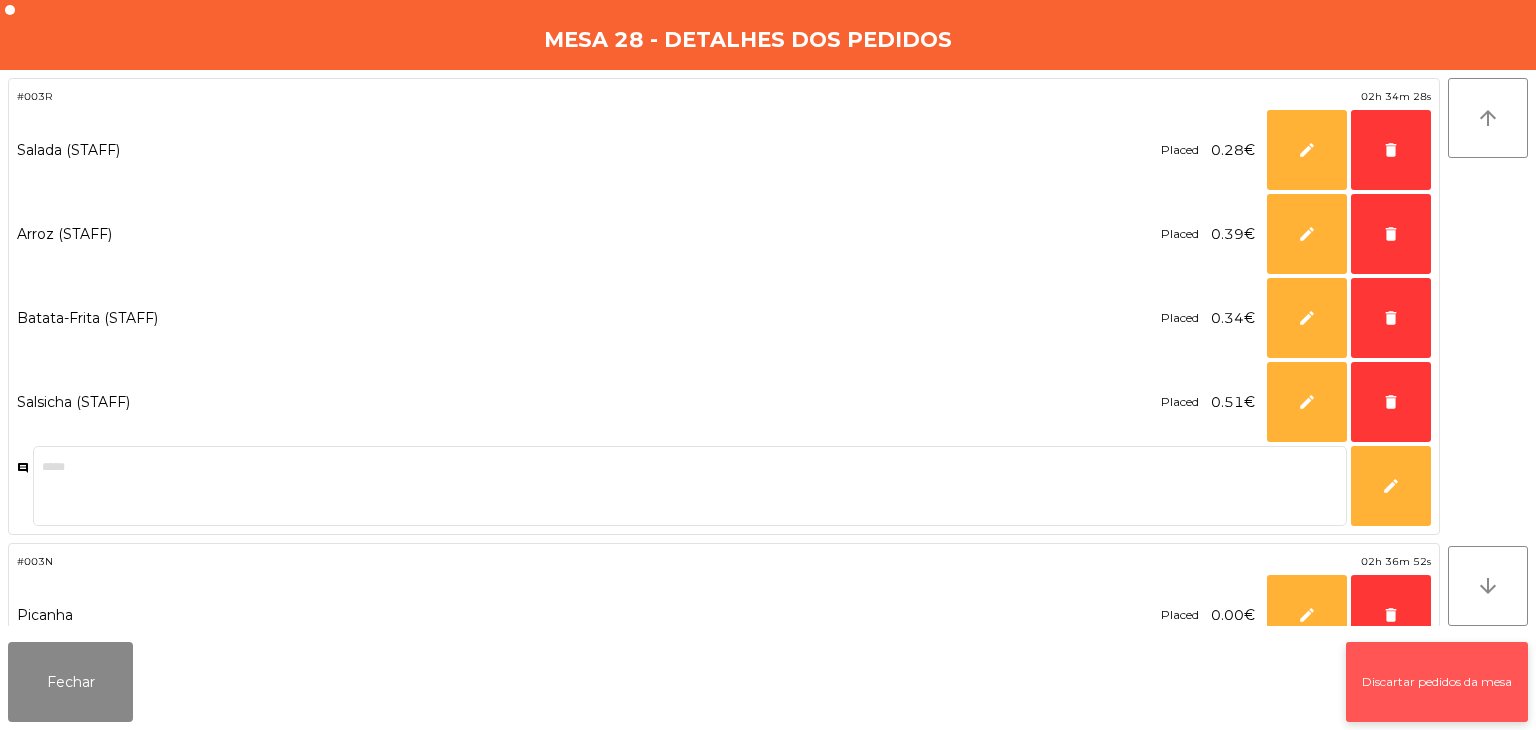 click on "Discartar pedidos da mesa" 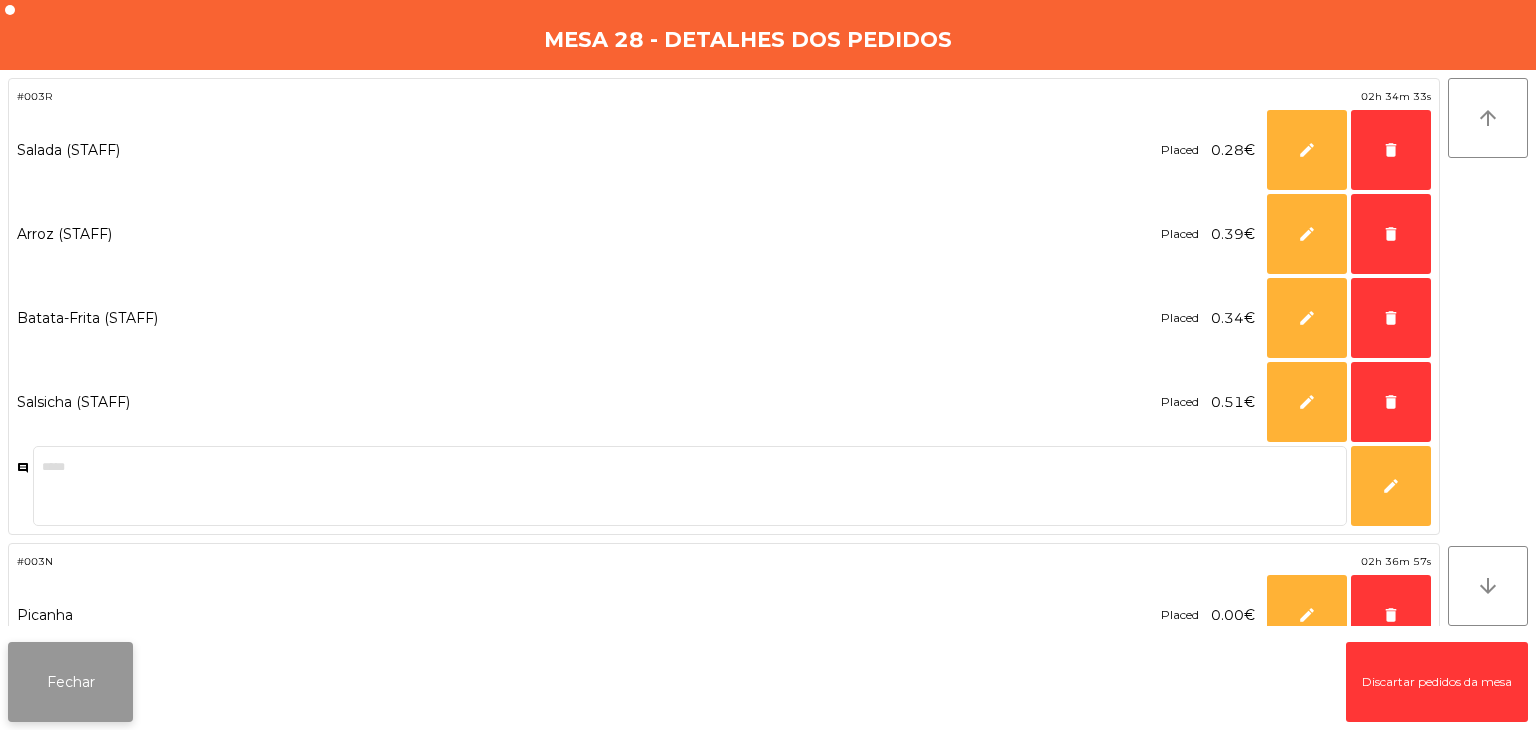 click on "Fechar" 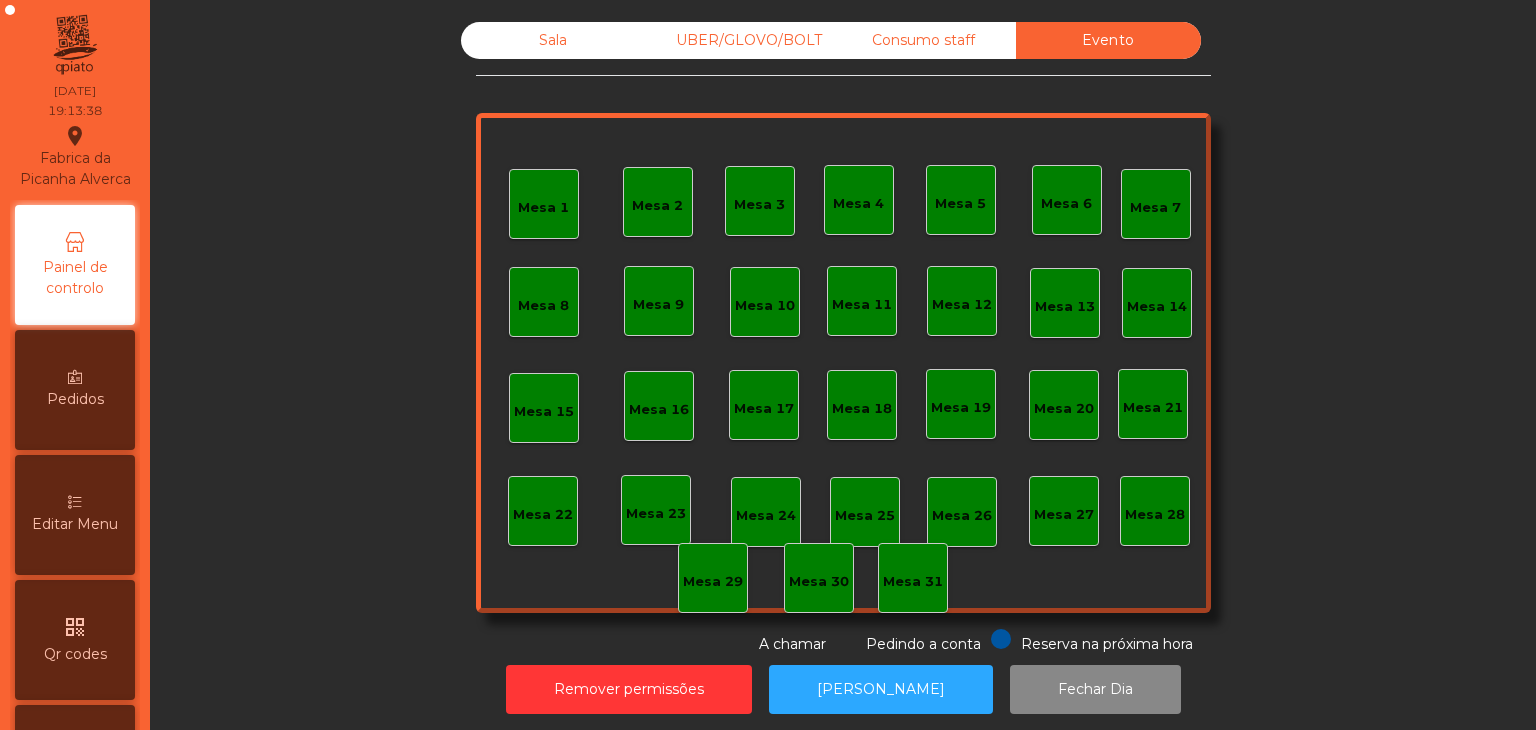 click on "Consumo staff" 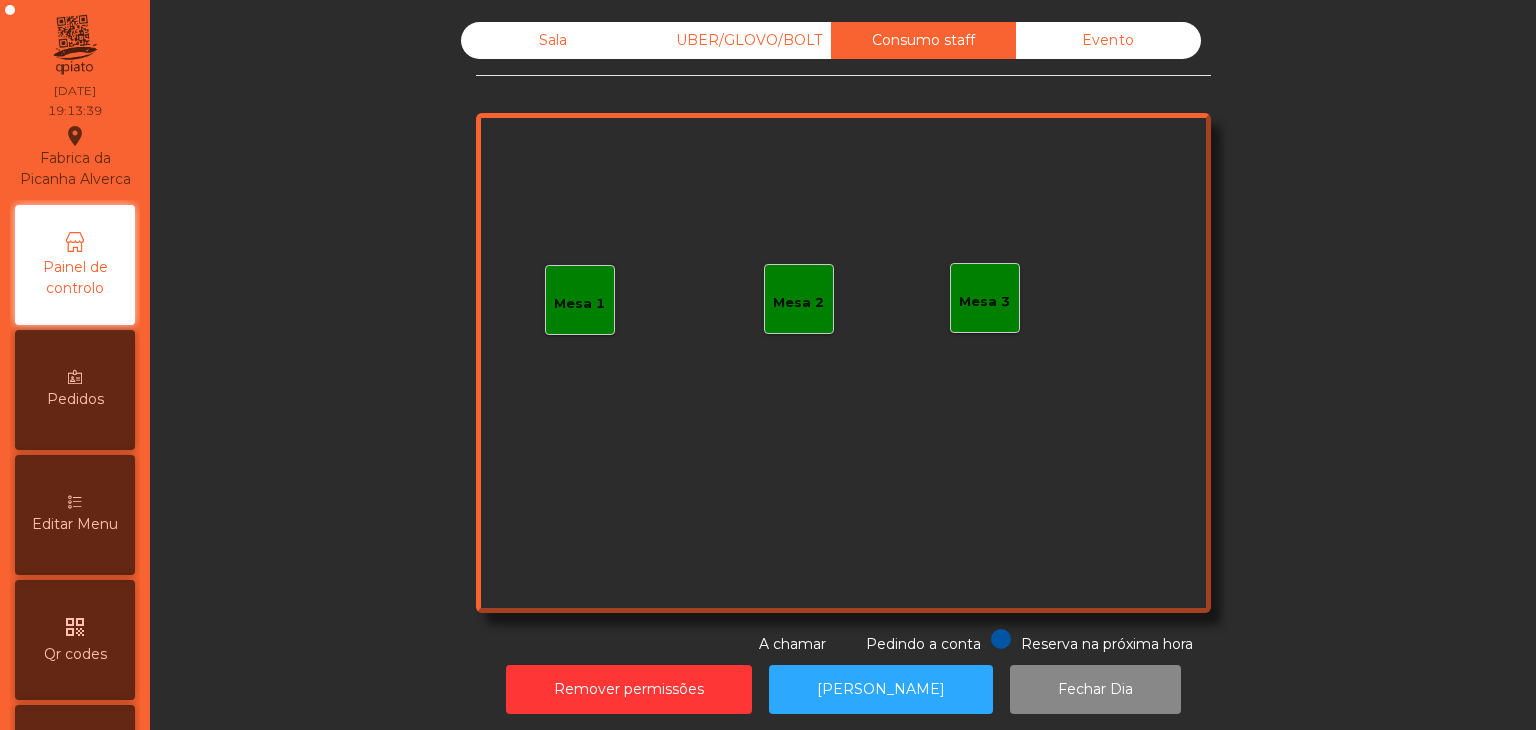 click on "UBER/GLOVO/BOLT" 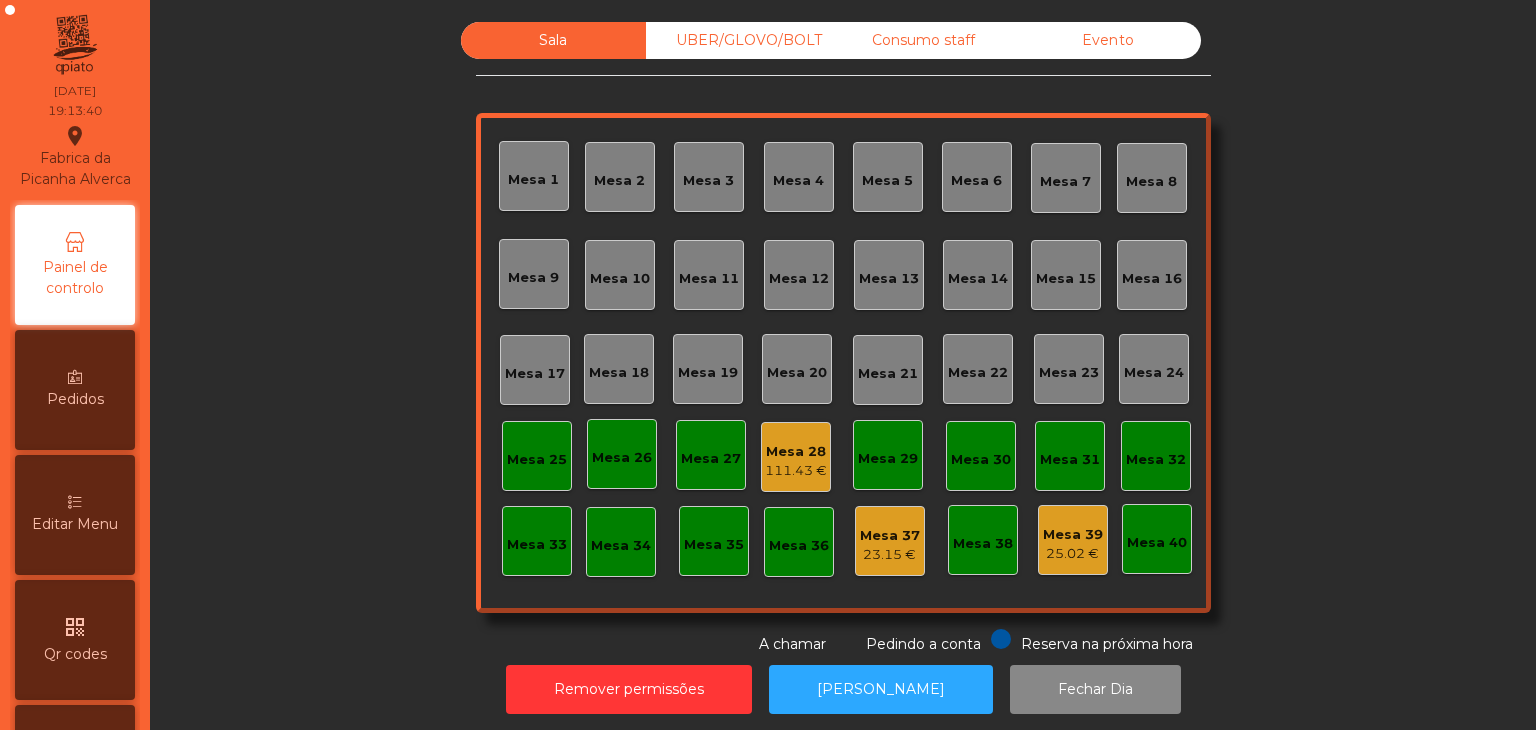 click on "Mesa 28   111.43 €" 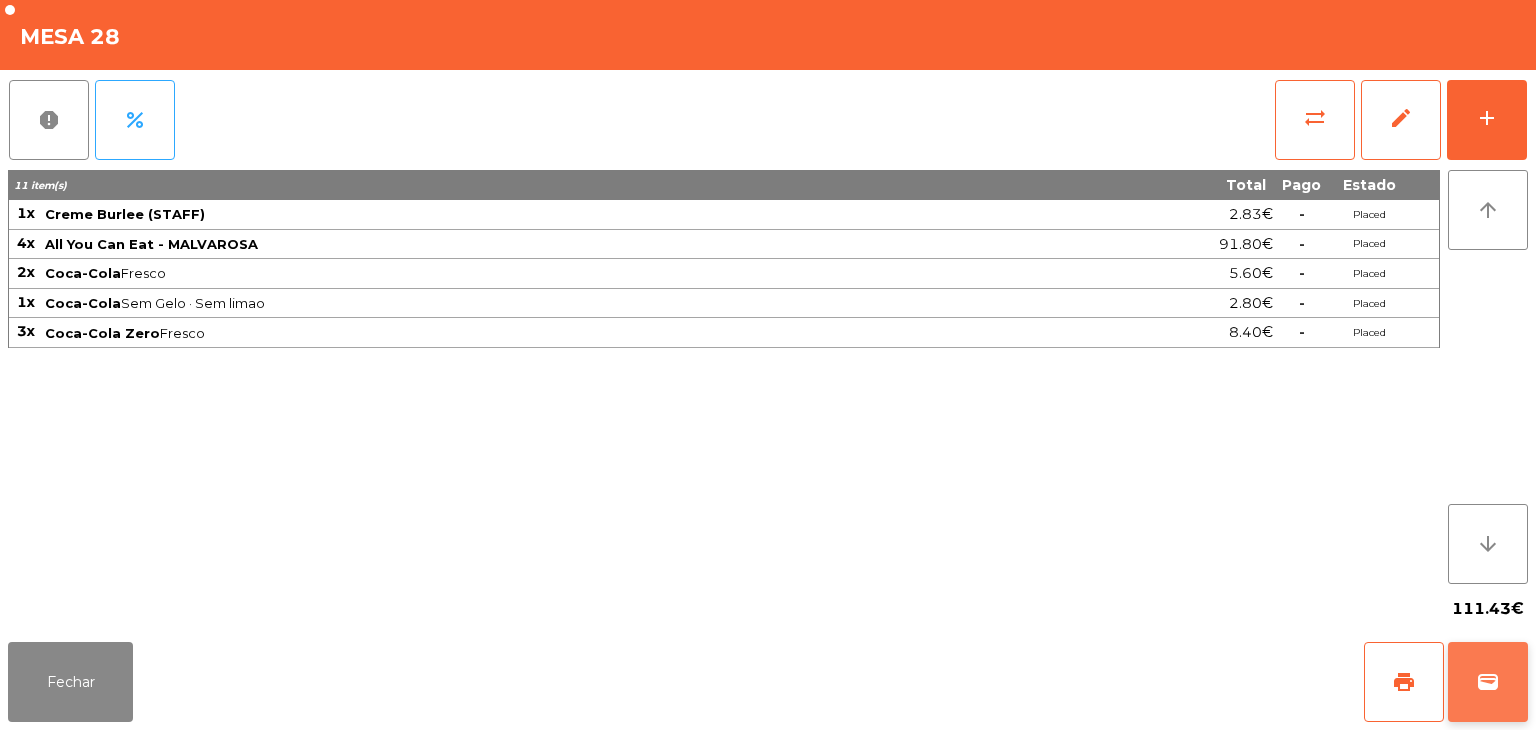 click on "wallet" 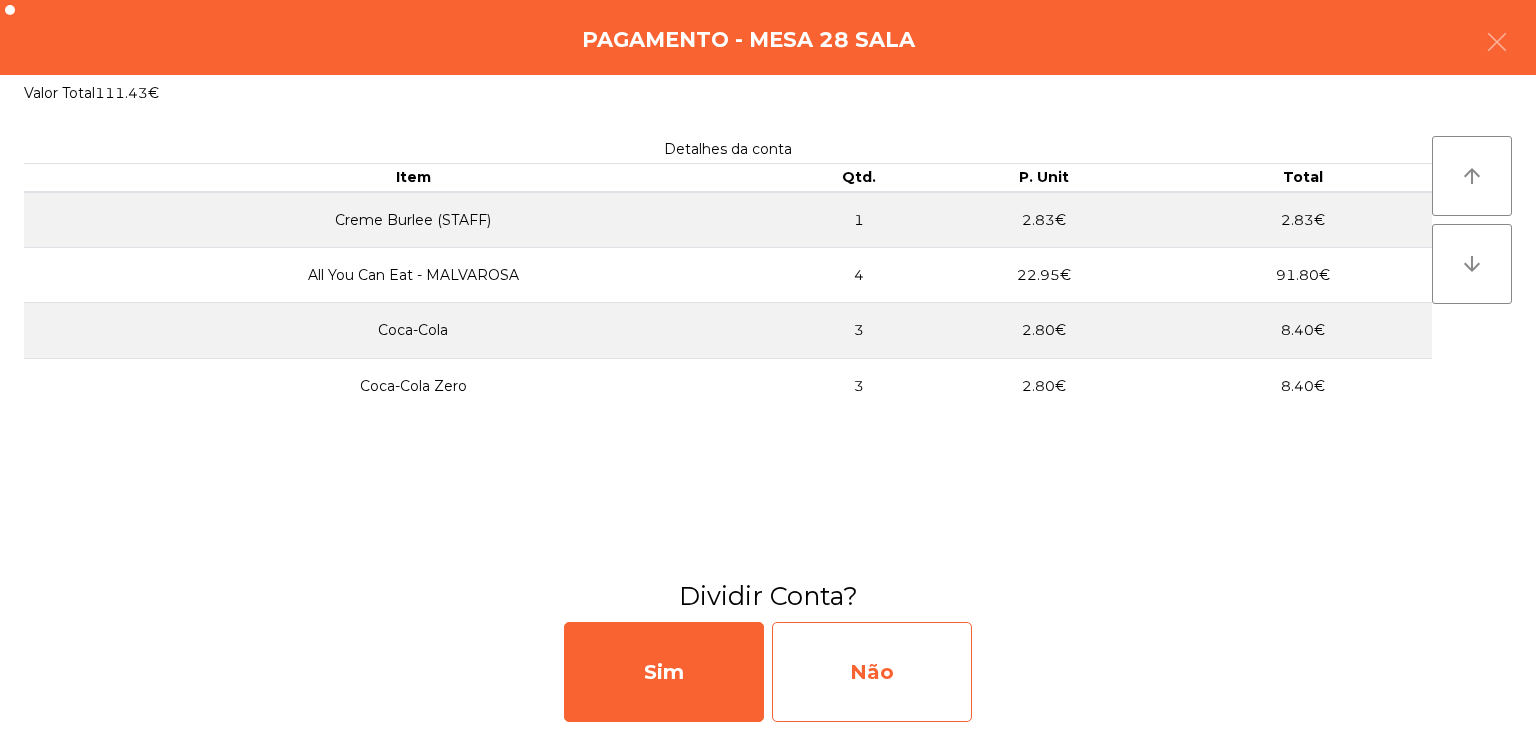 click on "Não" 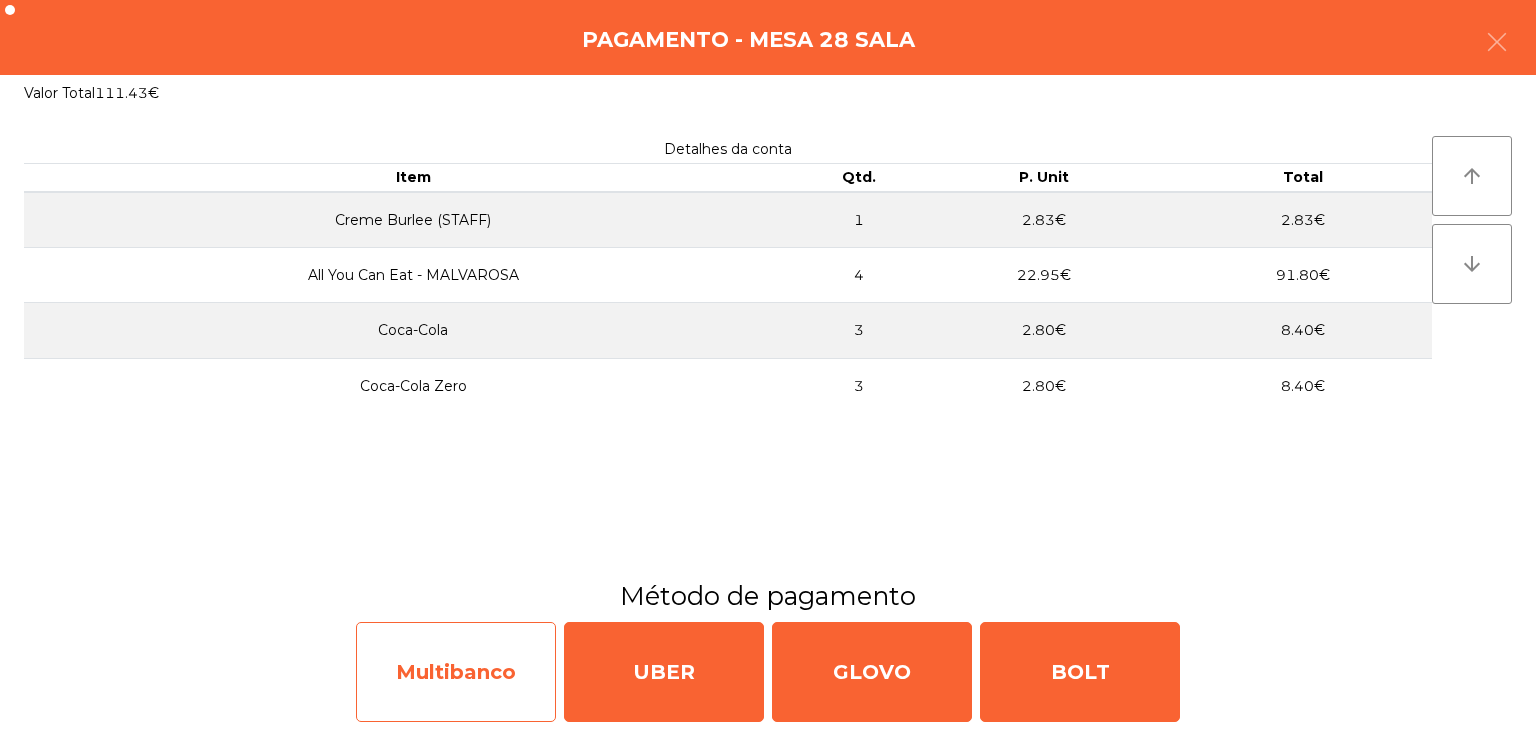 click on "Multibanco" 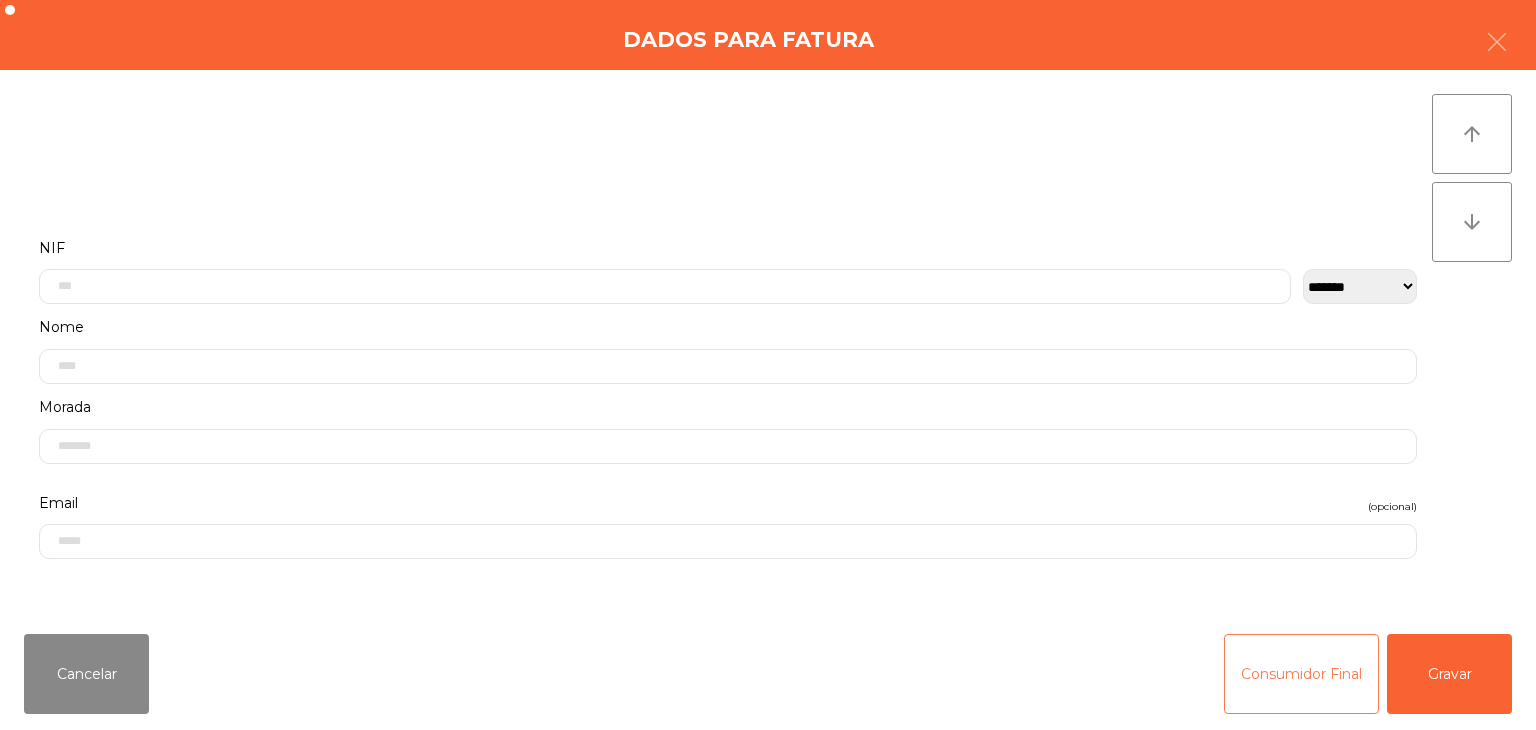 click on "Consumidor Final" 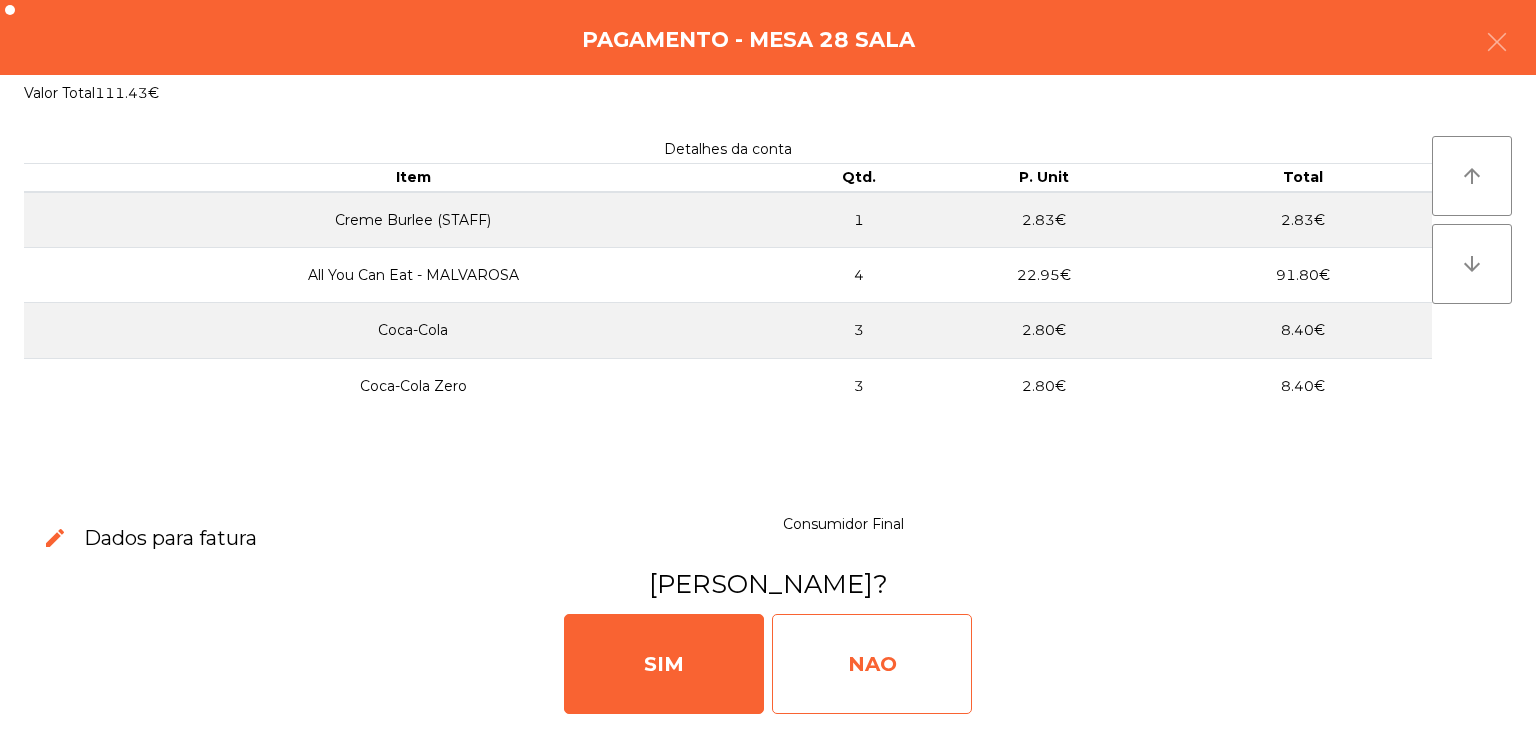 click on "NAO" 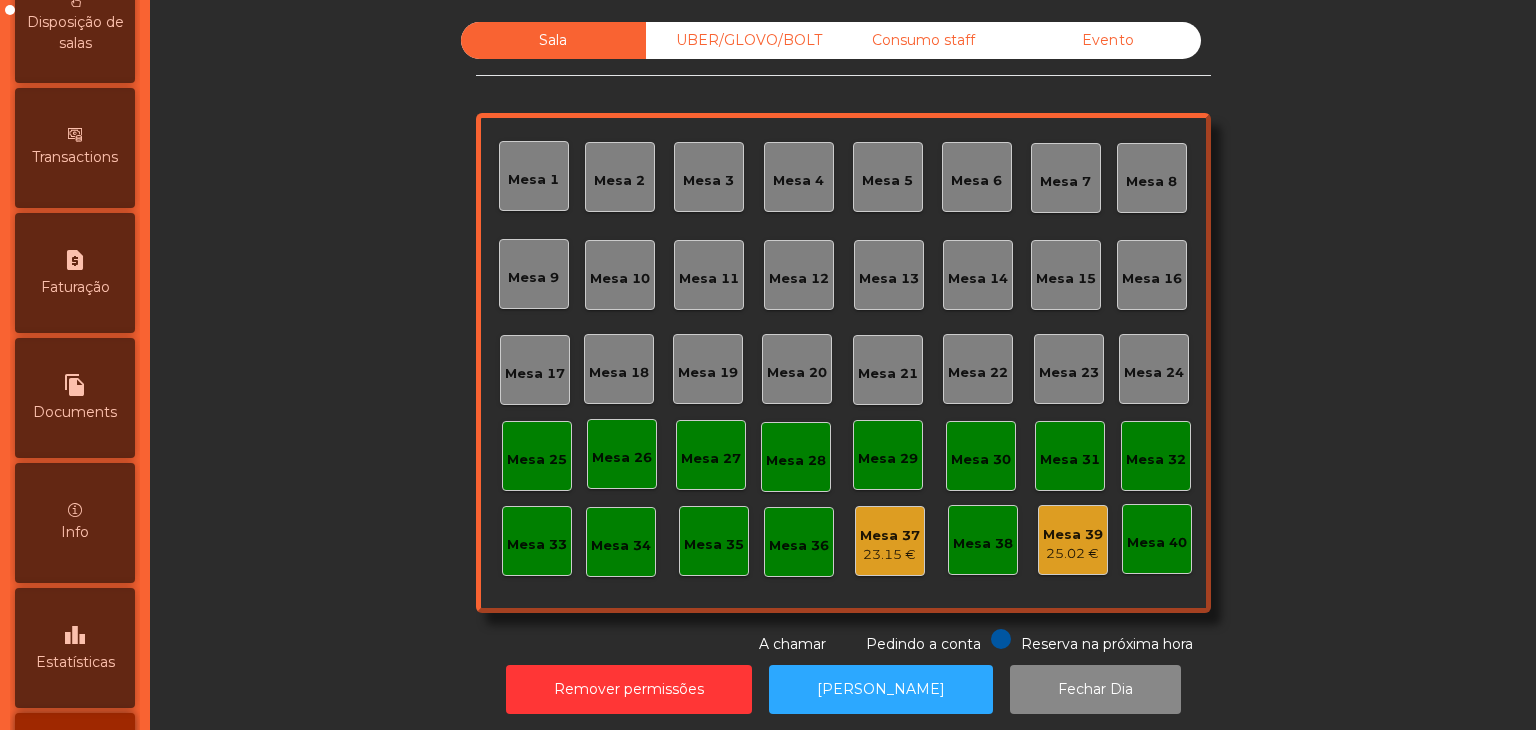 click on "leaderboard  Estatísticas" at bounding box center (75, 648) 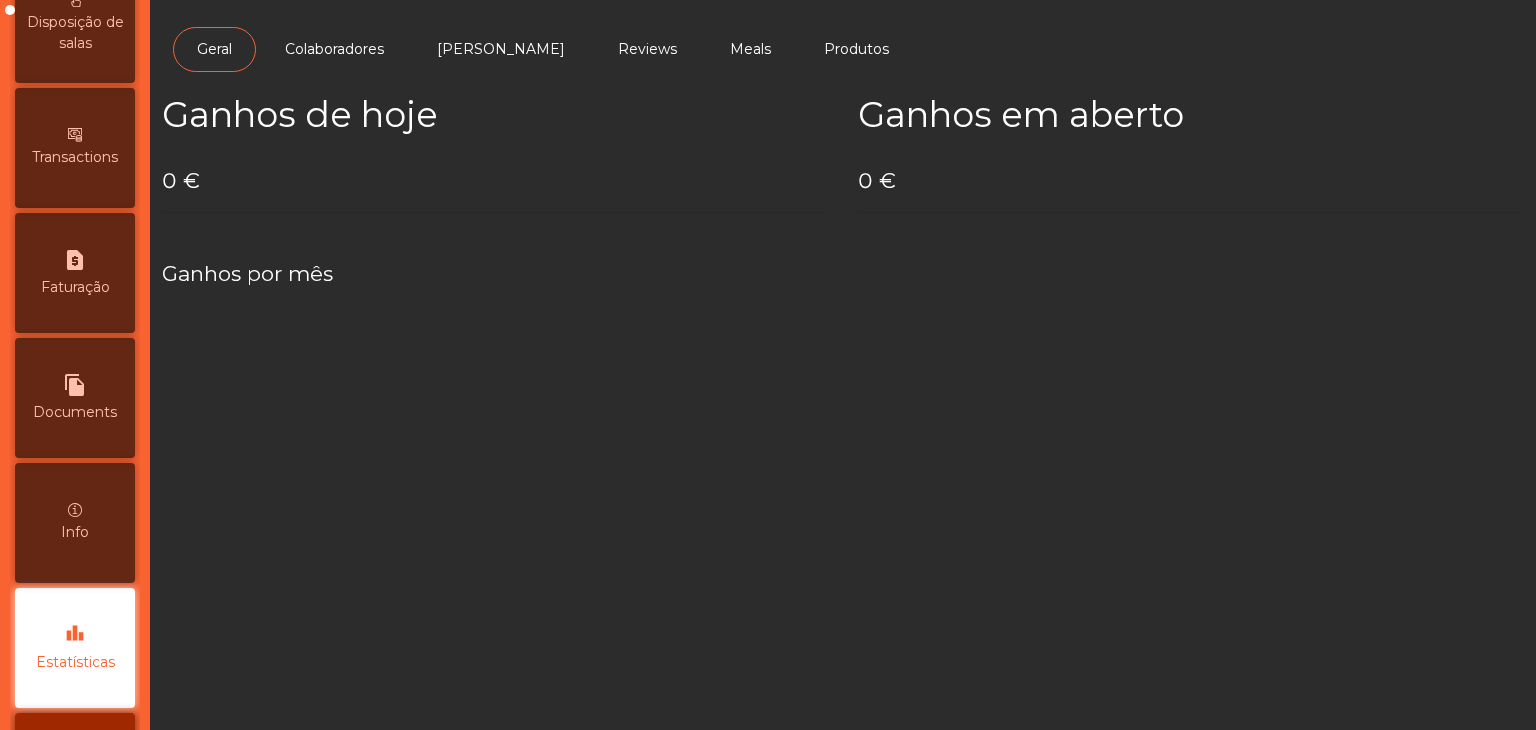 scroll, scrollTop: 1006, scrollLeft: 0, axis: vertical 